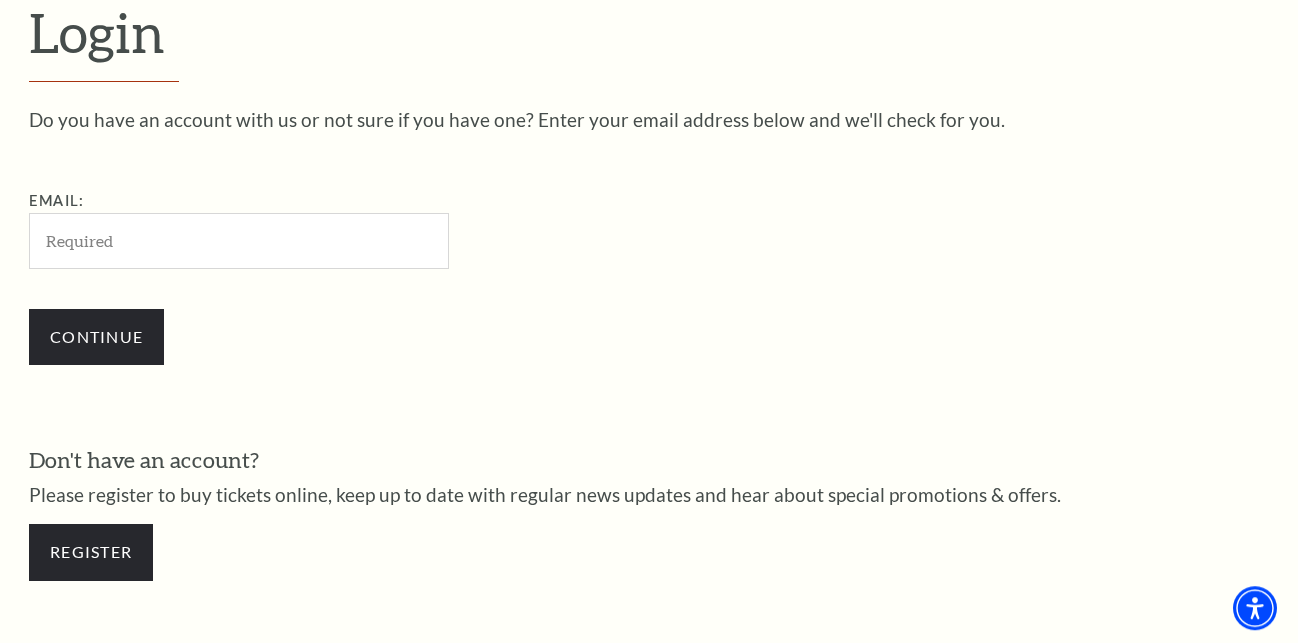 scroll, scrollTop: 548, scrollLeft: 0, axis: vertical 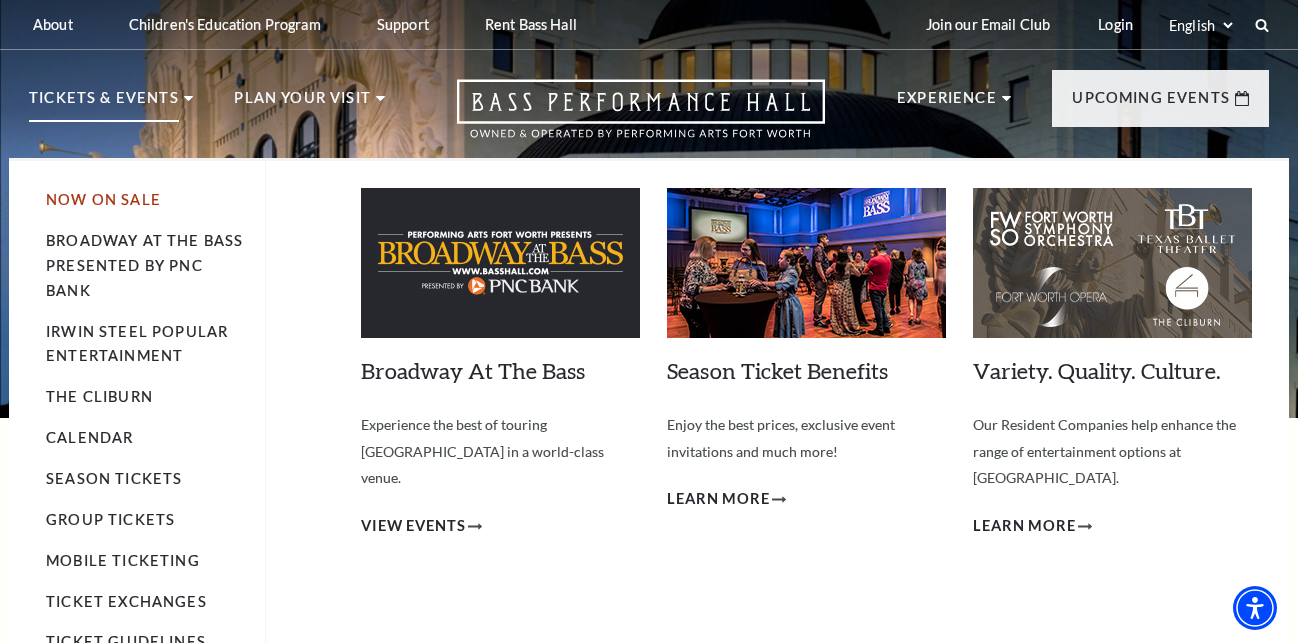 click on "Now On Sale" at bounding box center (103, 199) 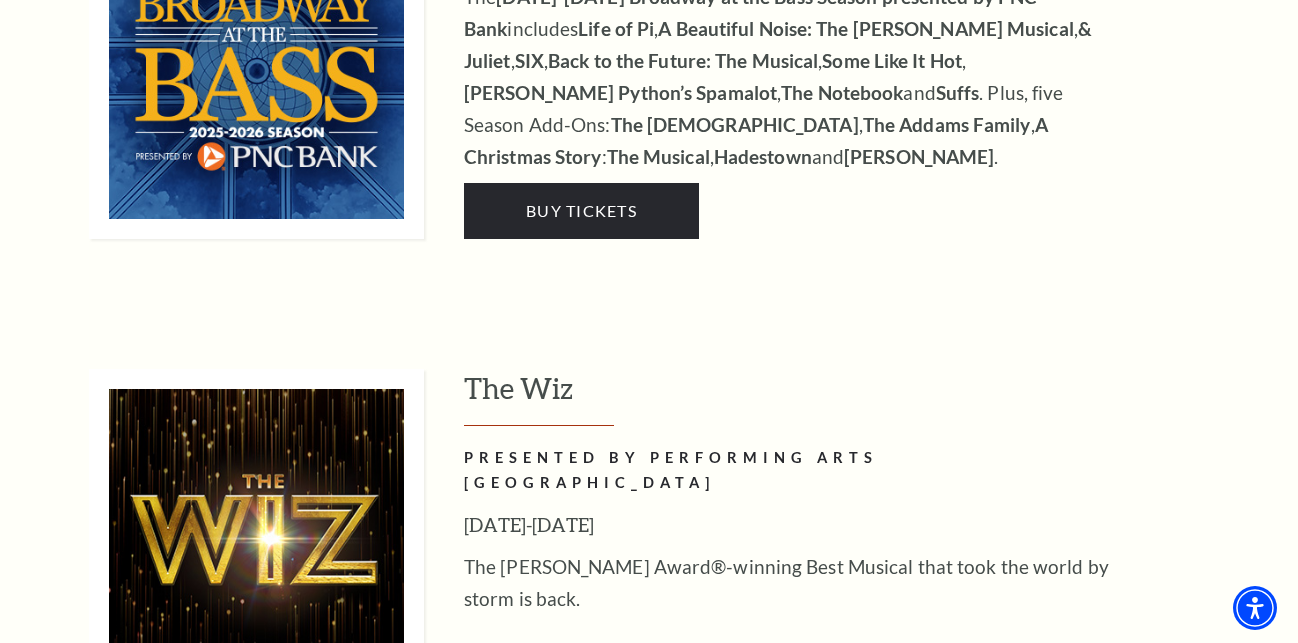 scroll, scrollTop: 2244, scrollLeft: 0, axis: vertical 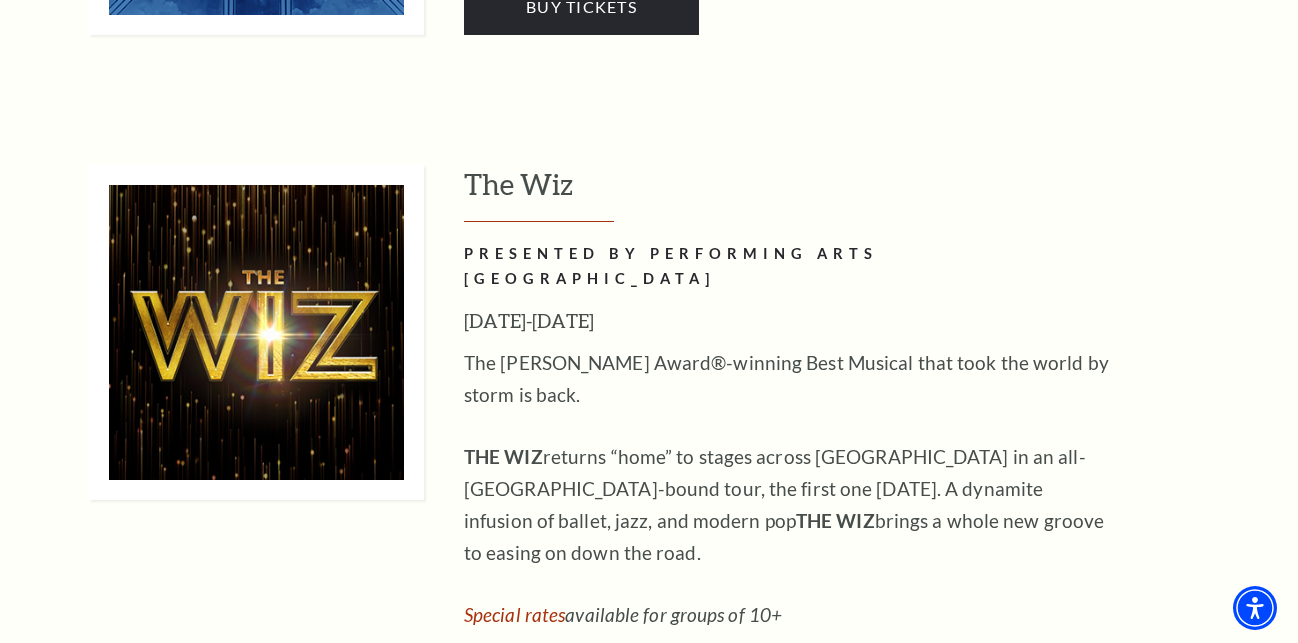 click on "Buy Tickets" at bounding box center [581, 731] 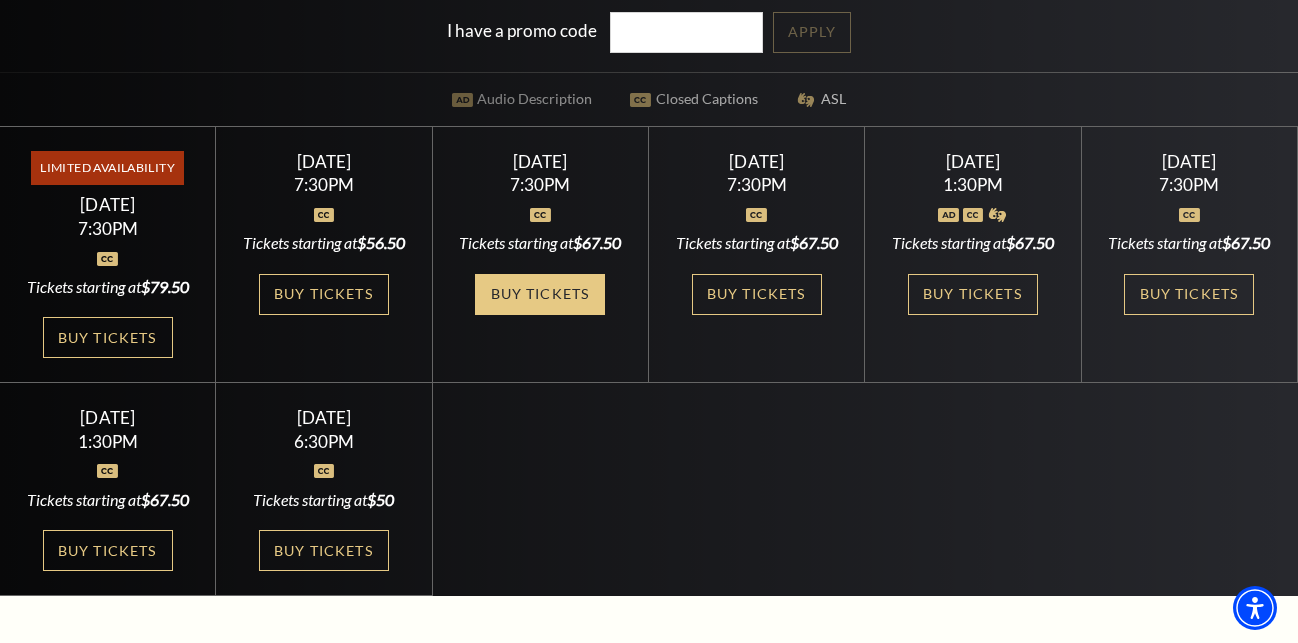 scroll, scrollTop: 510, scrollLeft: 0, axis: vertical 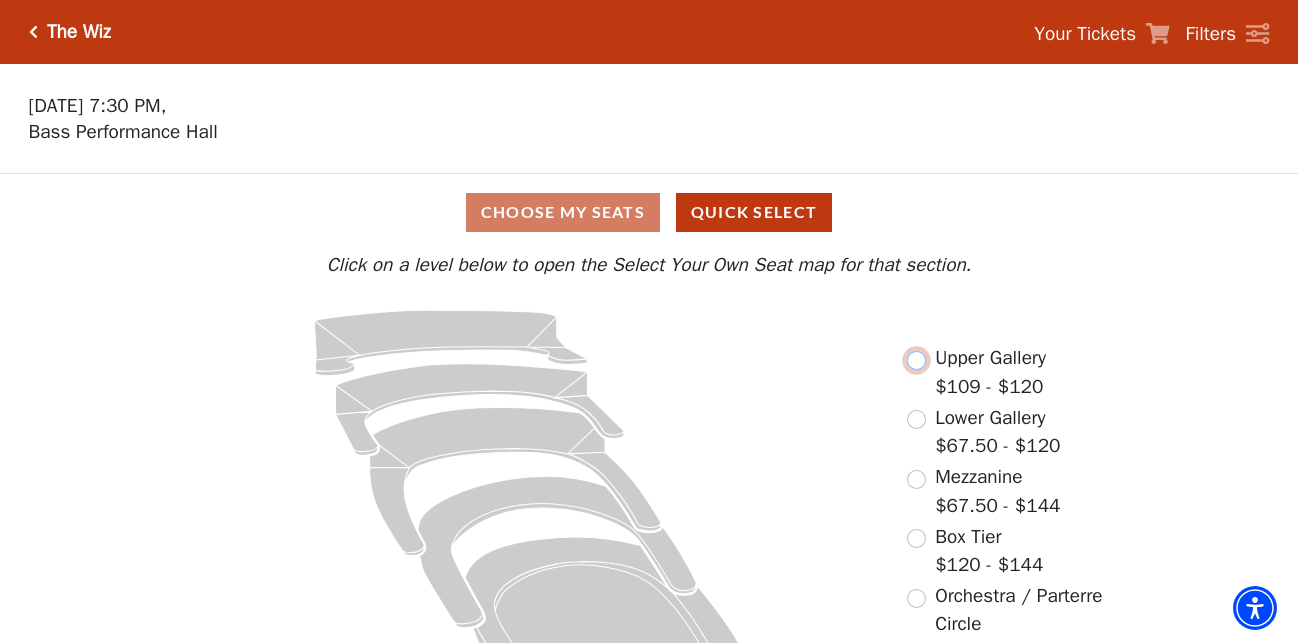 click at bounding box center [916, 360] 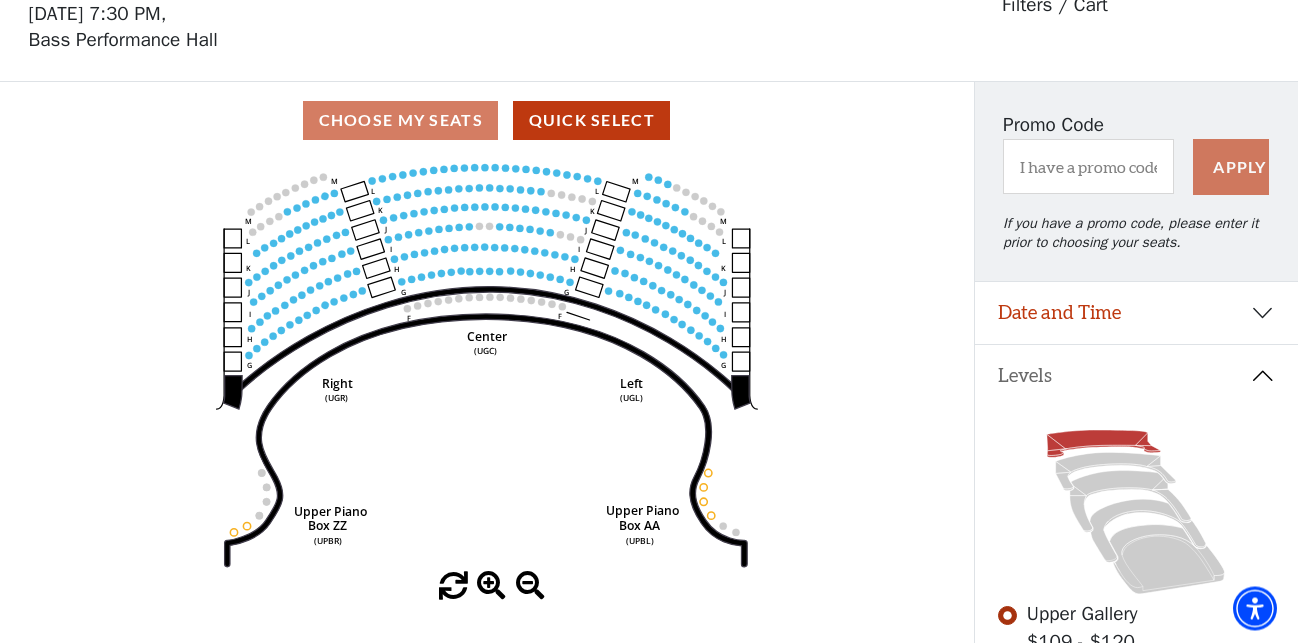 scroll, scrollTop: 93, scrollLeft: 0, axis: vertical 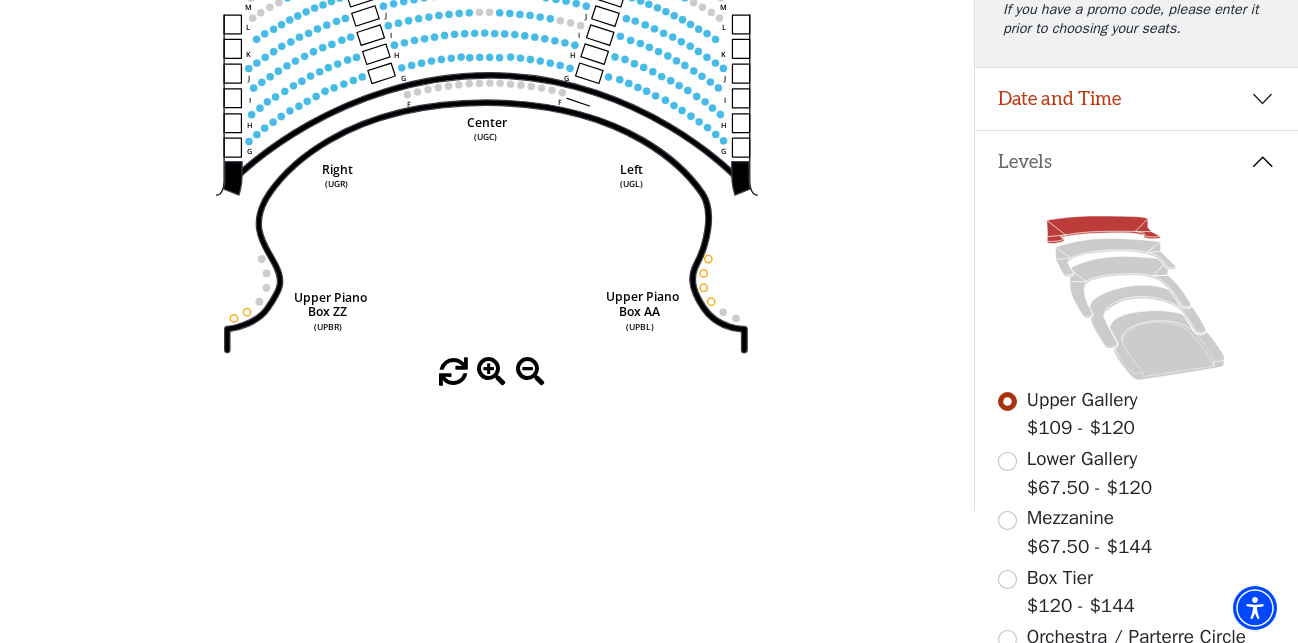 click at bounding box center (491, 372) 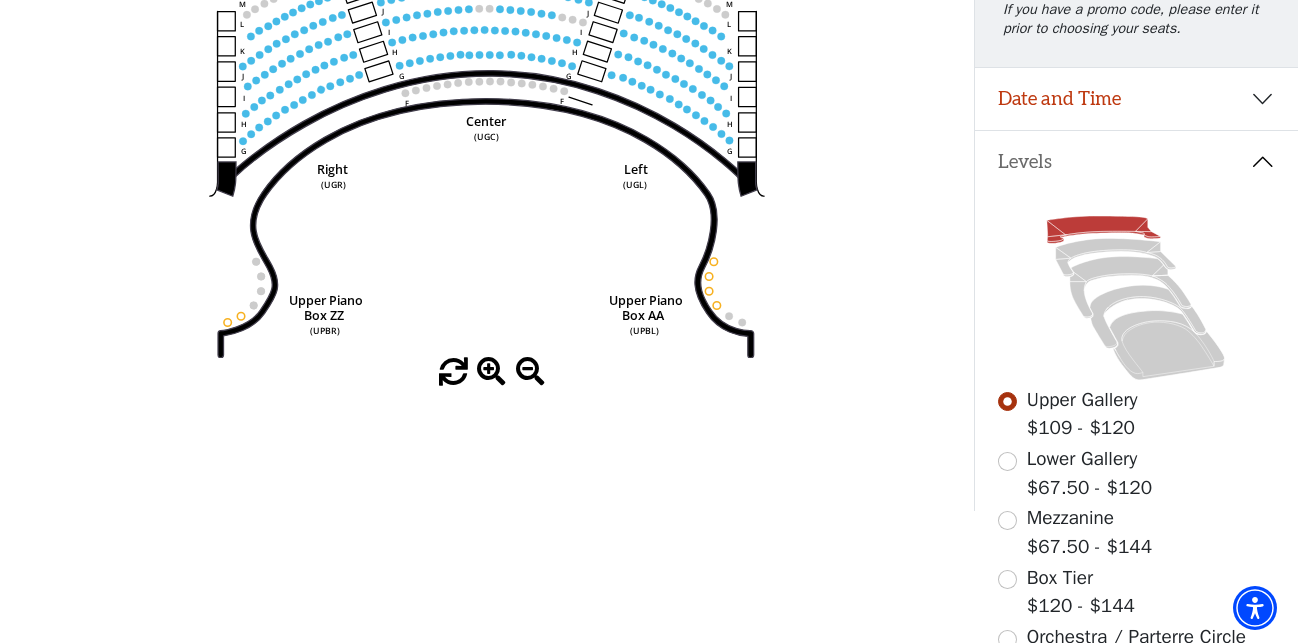 click at bounding box center [491, 372] 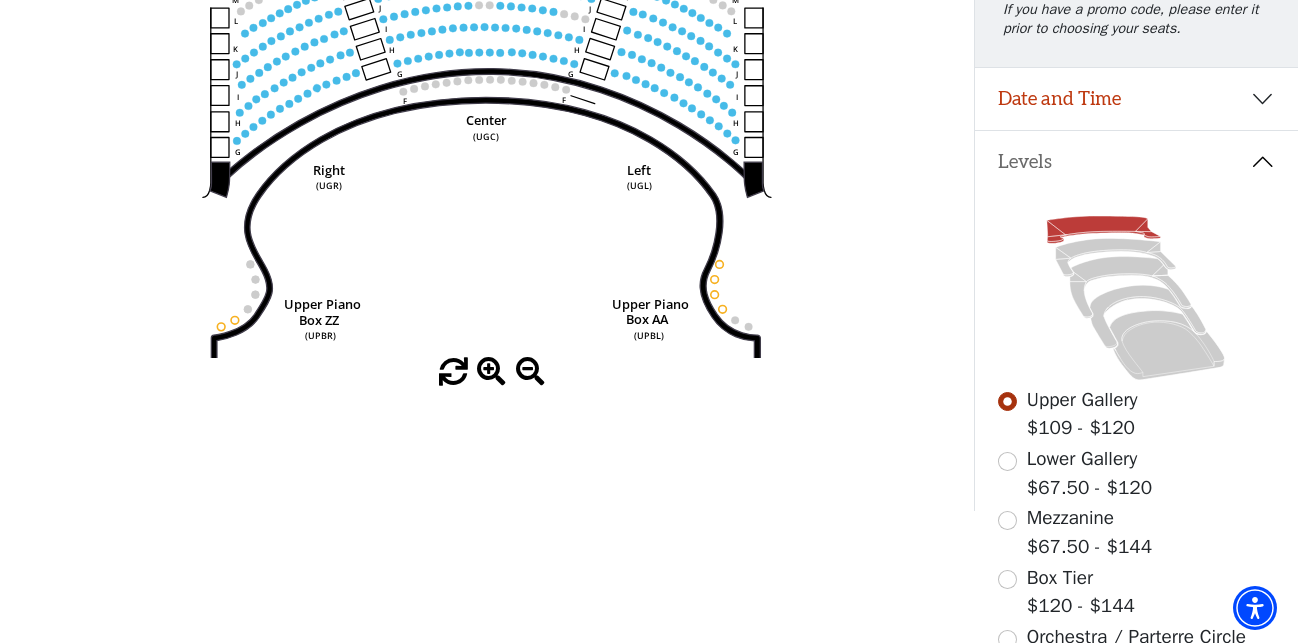 click at bounding box center [491, 372] 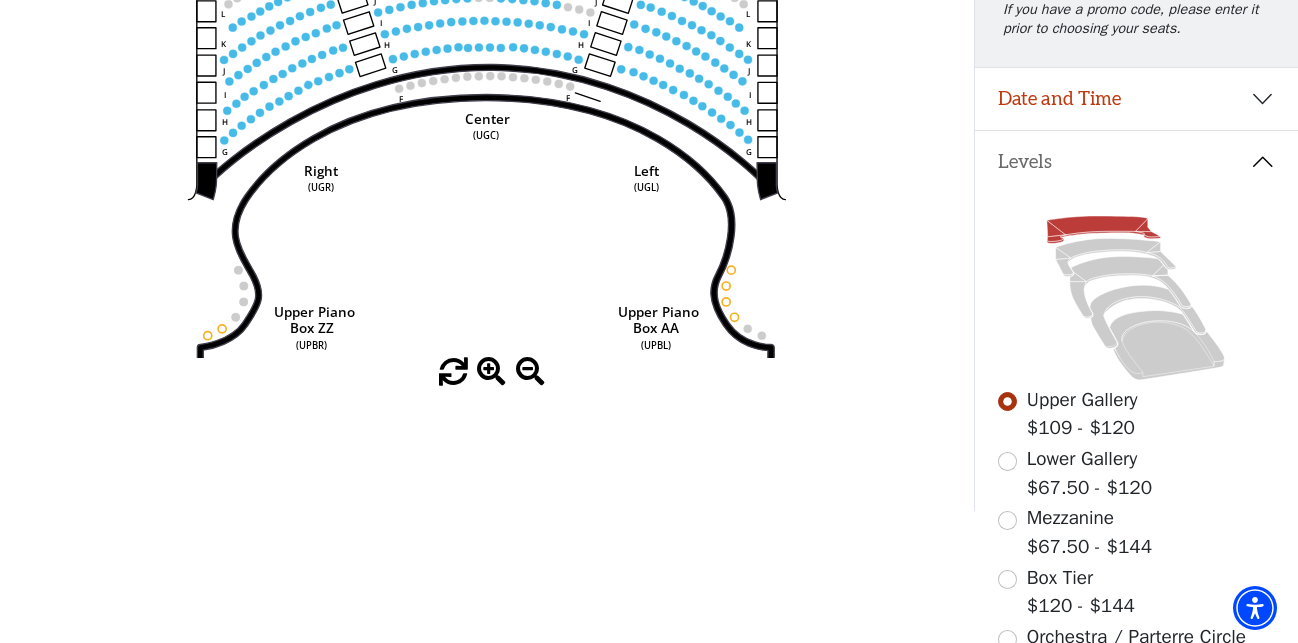 click at bounding box center [491, 372] 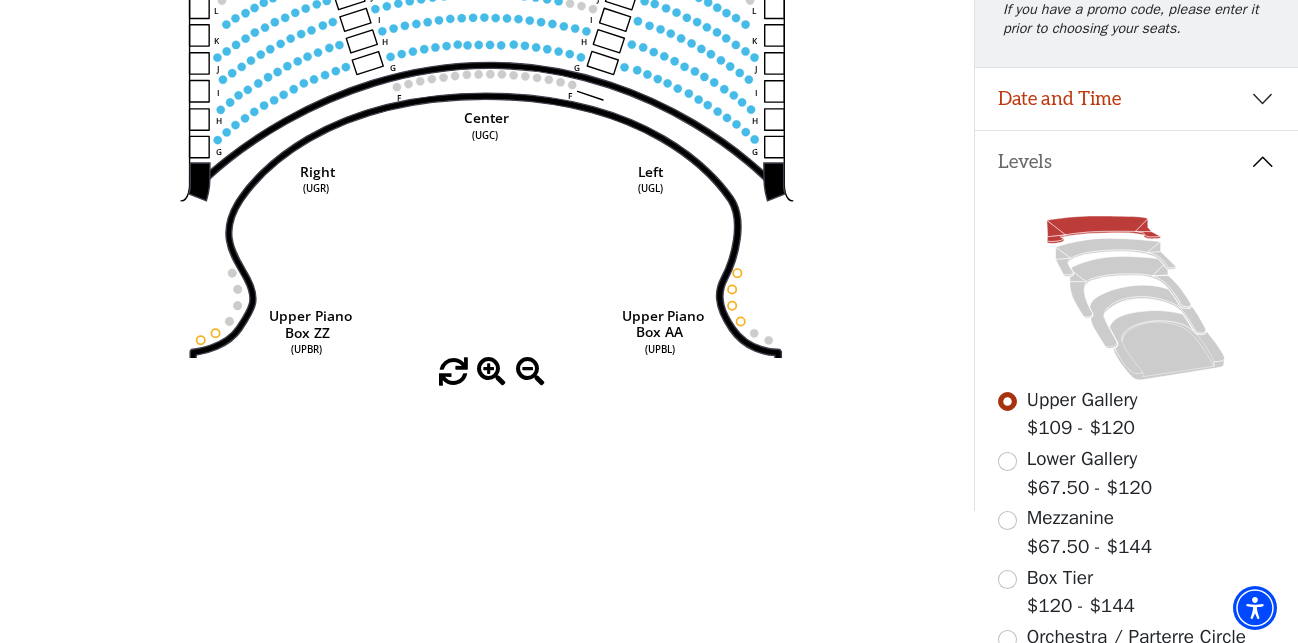 click at bounding box center (491, 372) 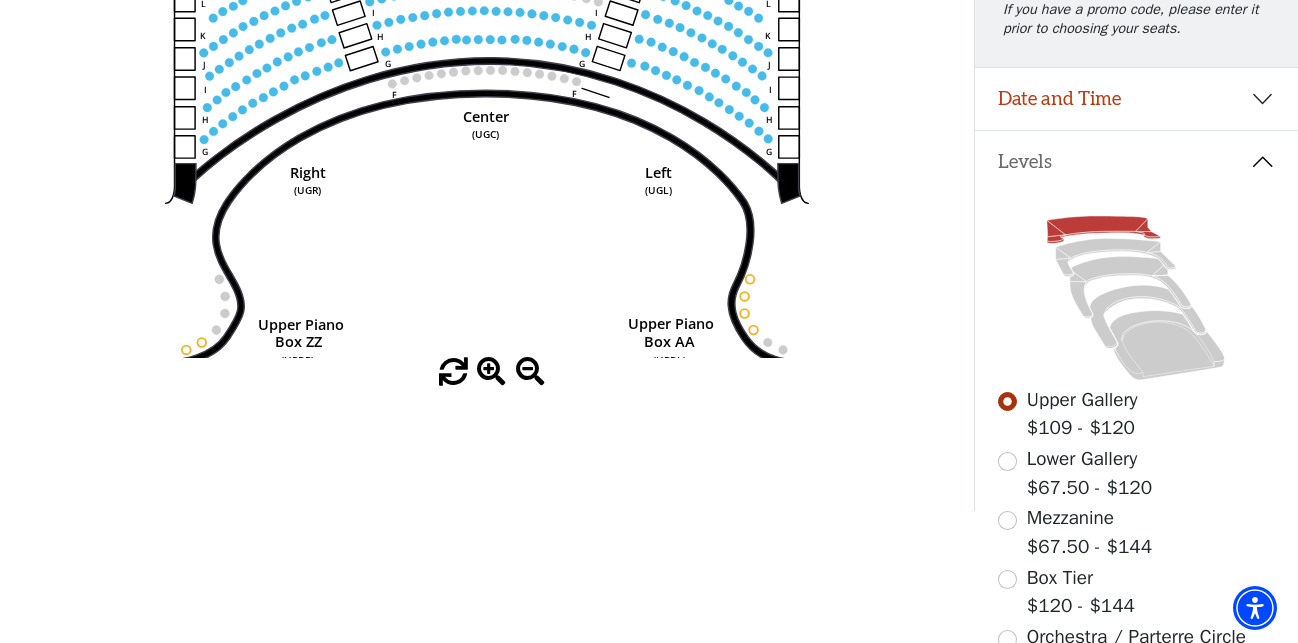 click at bounding box center [491, 372] 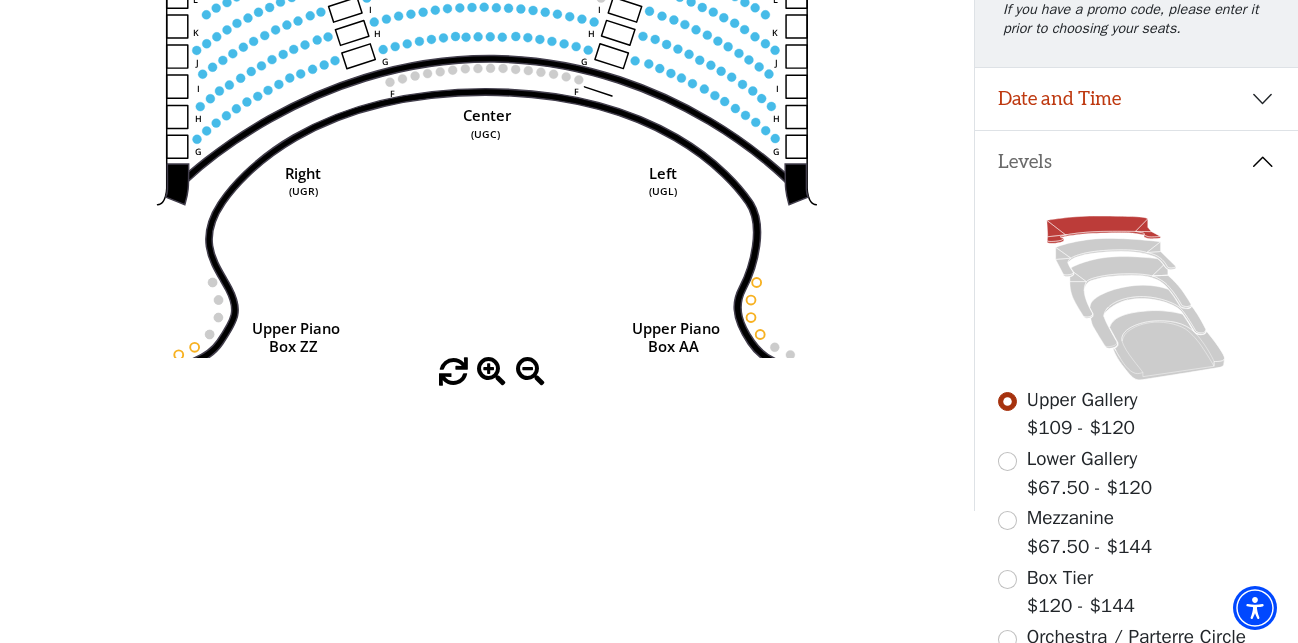 click at bounding box center (491, 372) 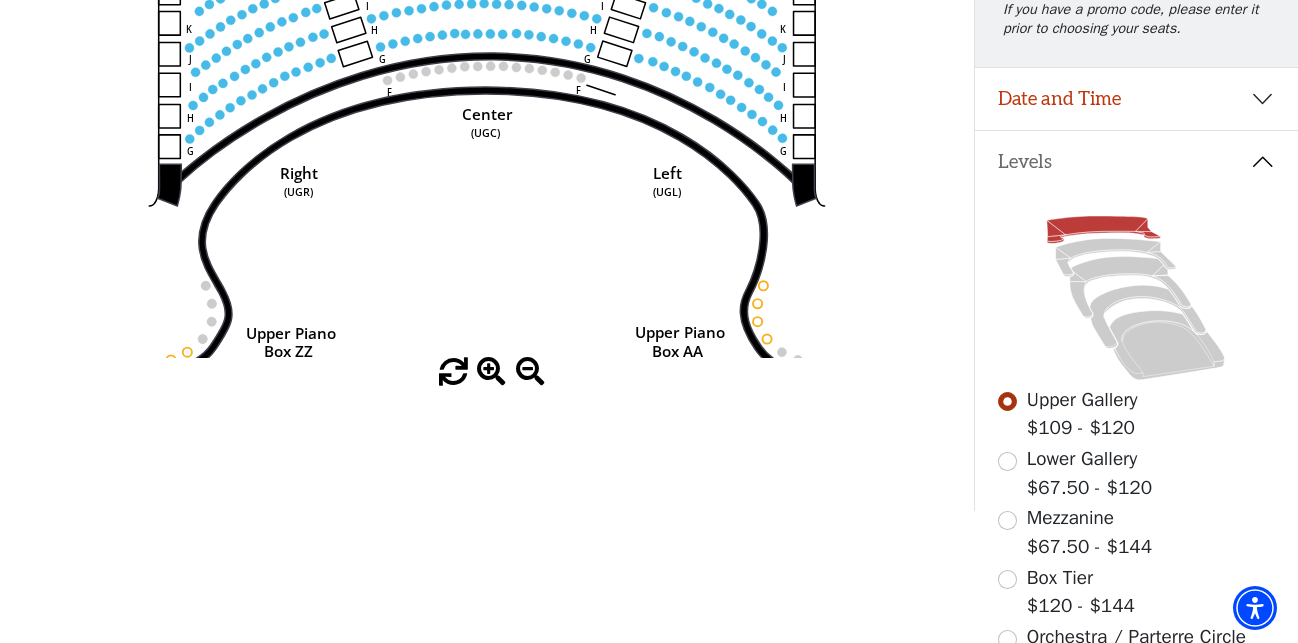 click at bounding box center [491, 372] 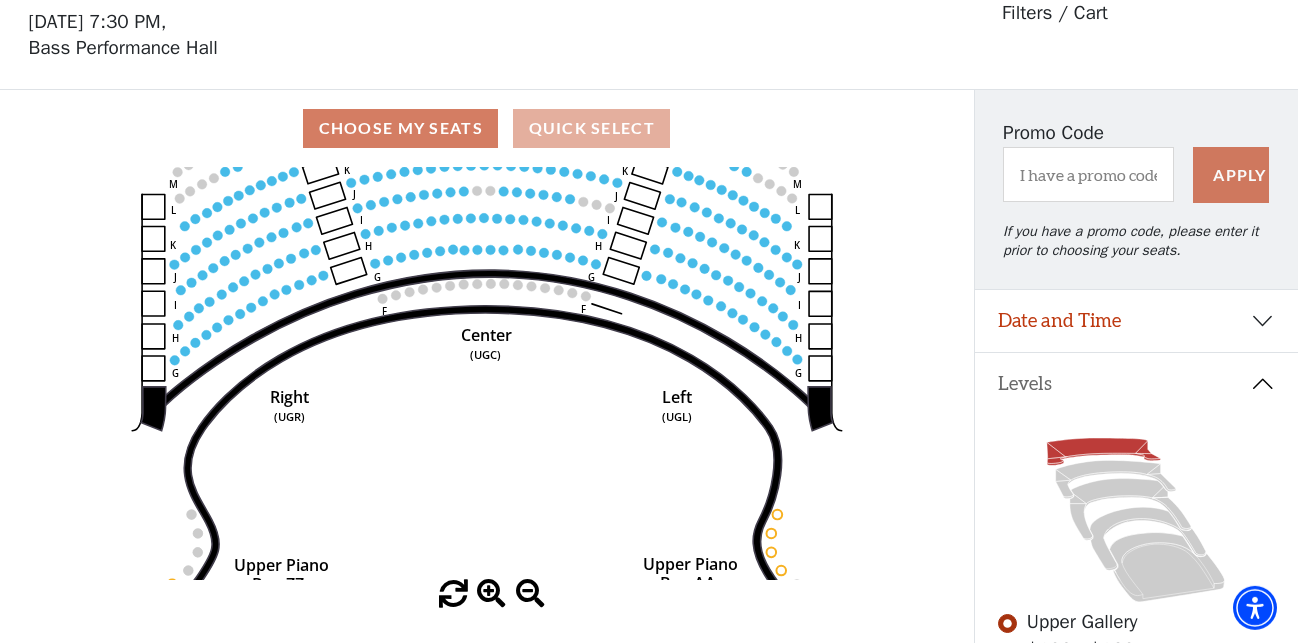 scroll, scrollTop: 0, scrollLeft: 0, axis: both 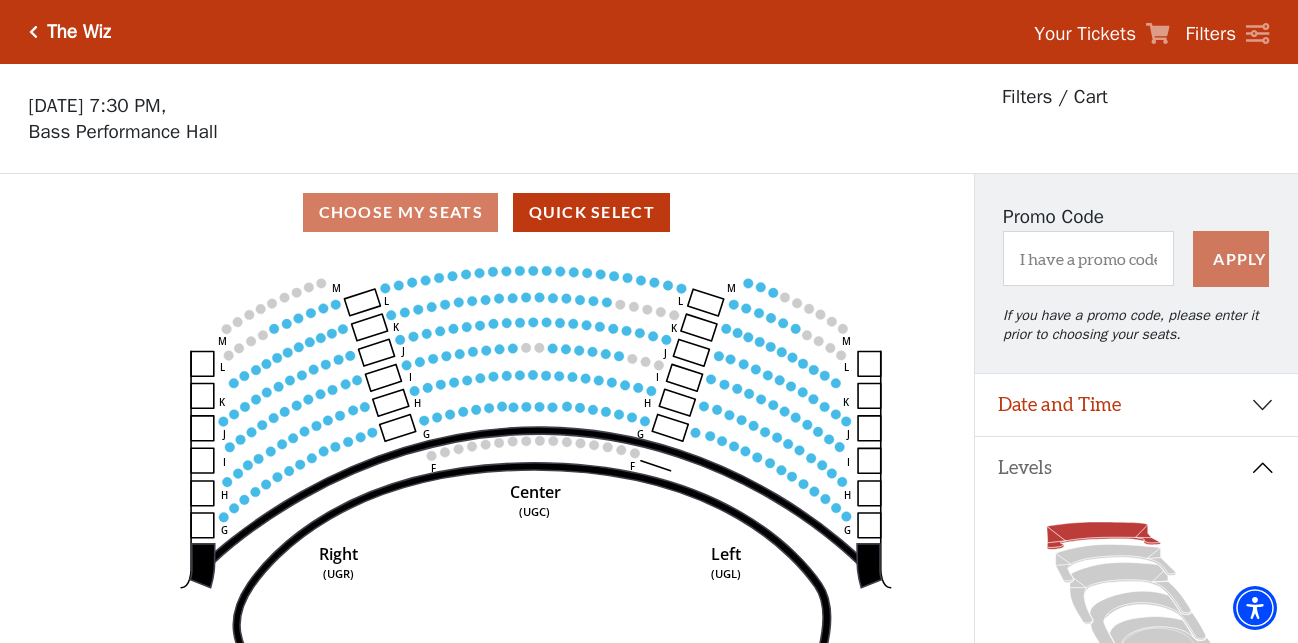 drag, startPoint x: 501, startPoint y: 480, endPoint x: 531, endPoint y: 521, distance: 50.803543 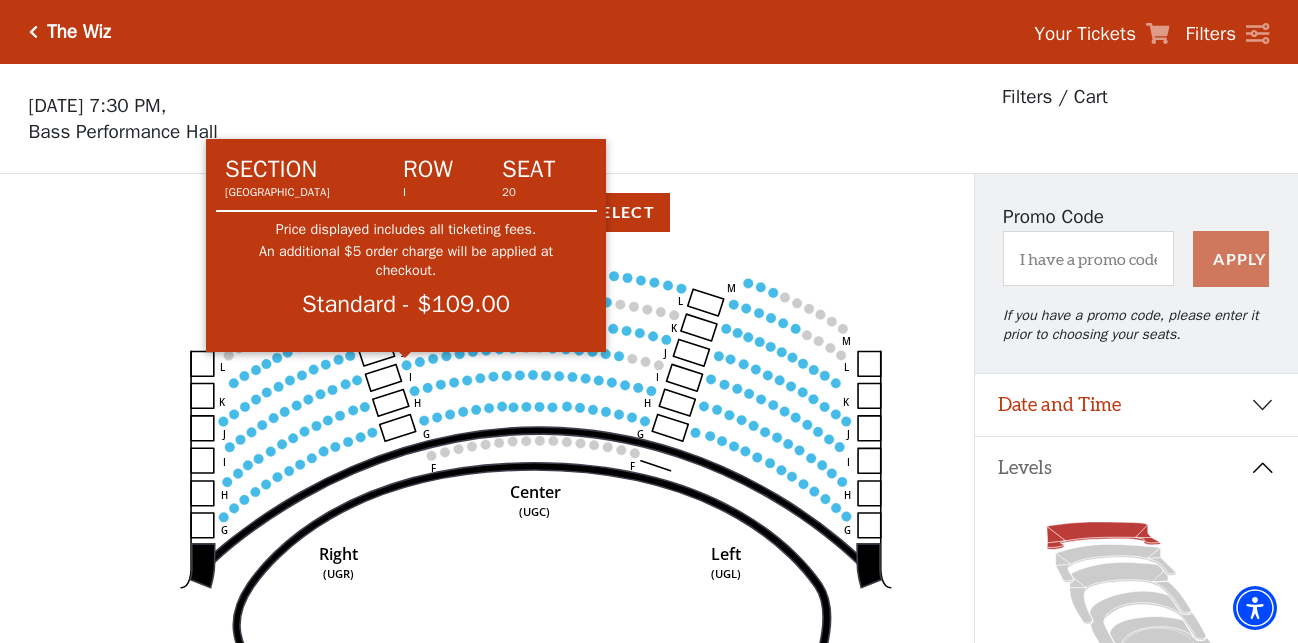 click 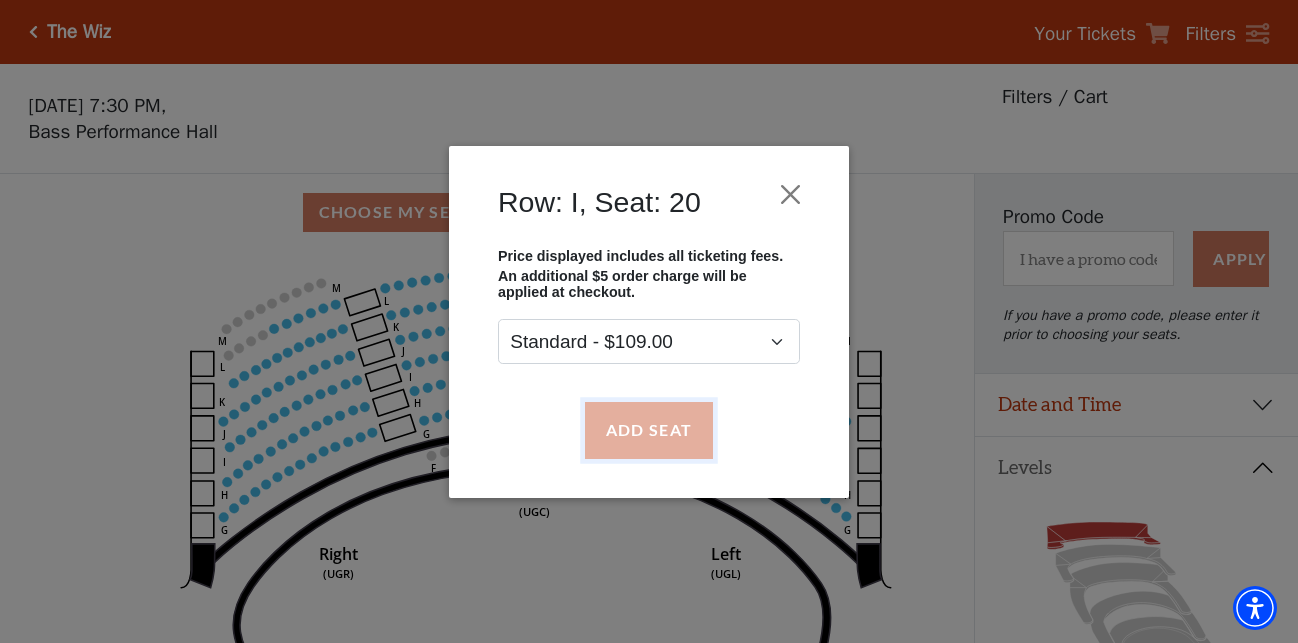 click on "Add Seat" at bounding box center (649, 430) 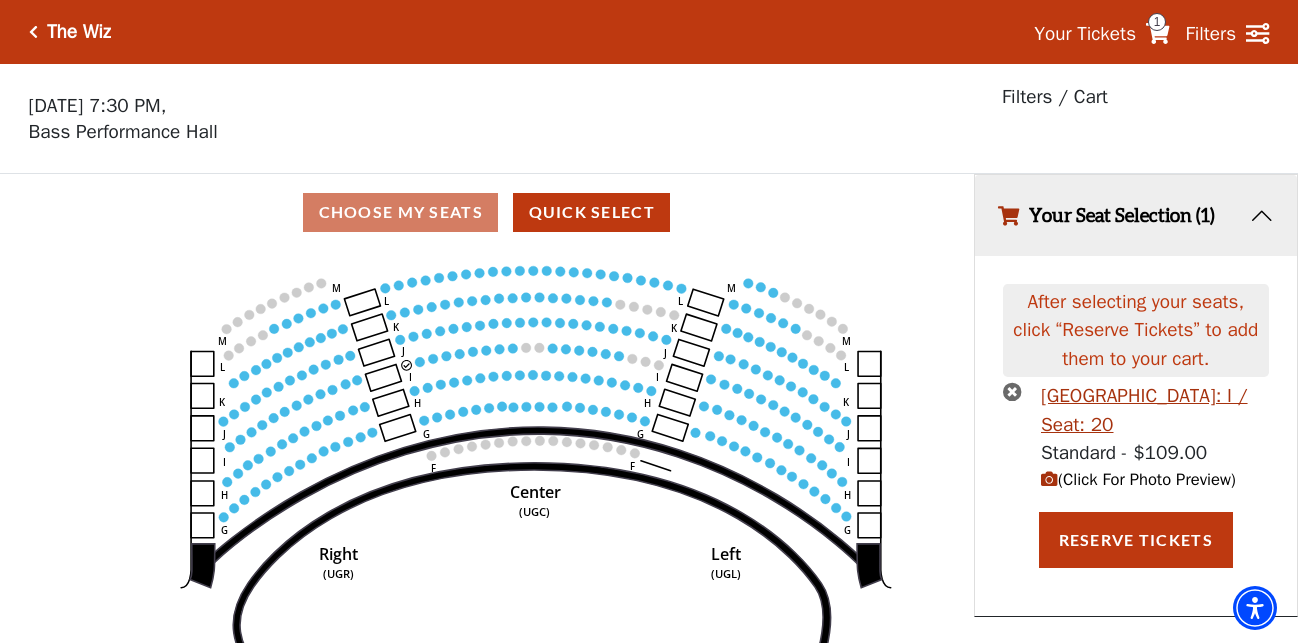 click 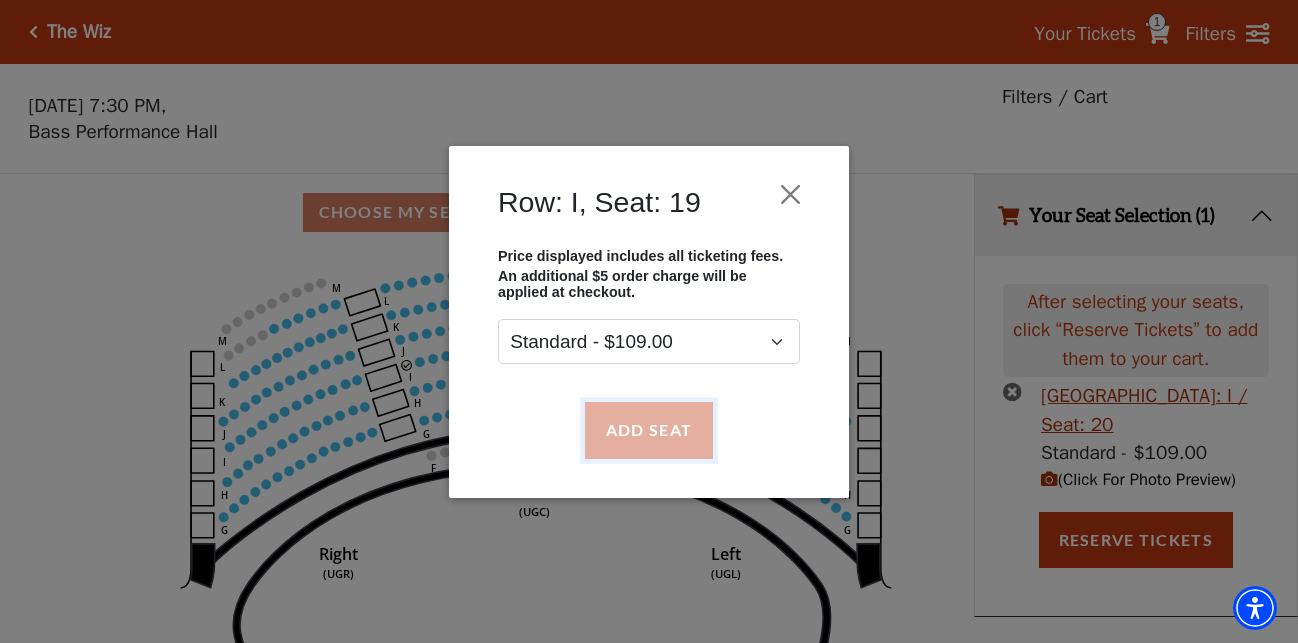 click on "Add Seat" at bounding box center [649, 430] 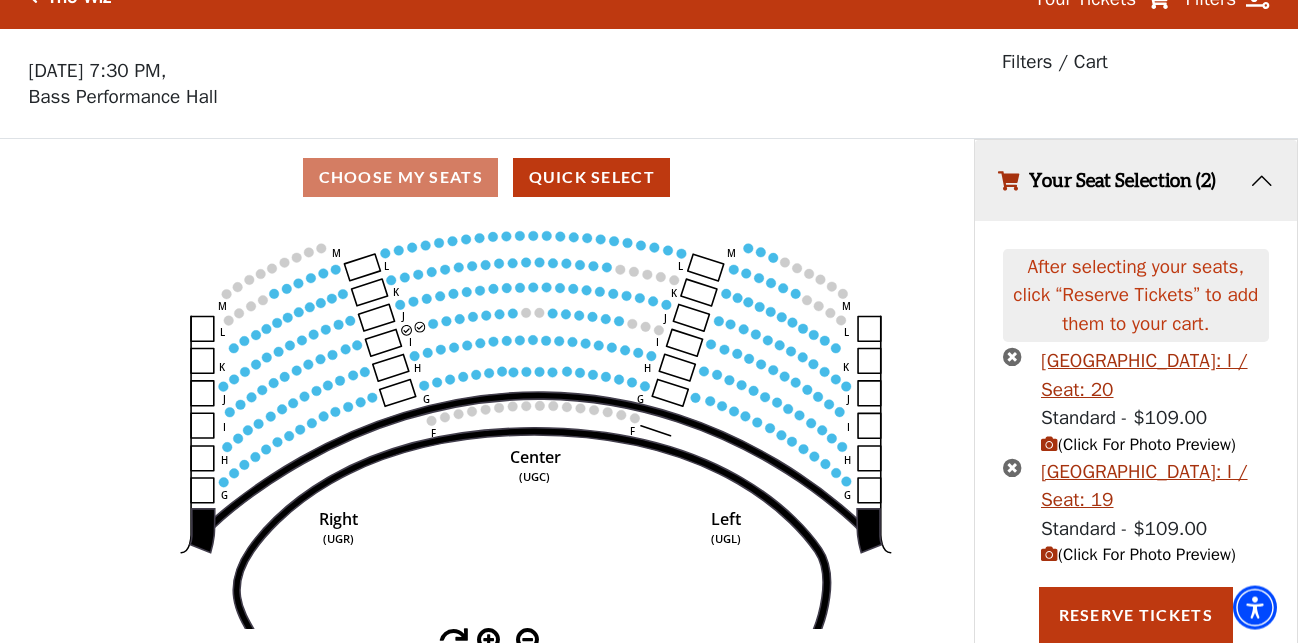 scroll, scrollTop: 36, scrollLeft: 0, axis: vertical 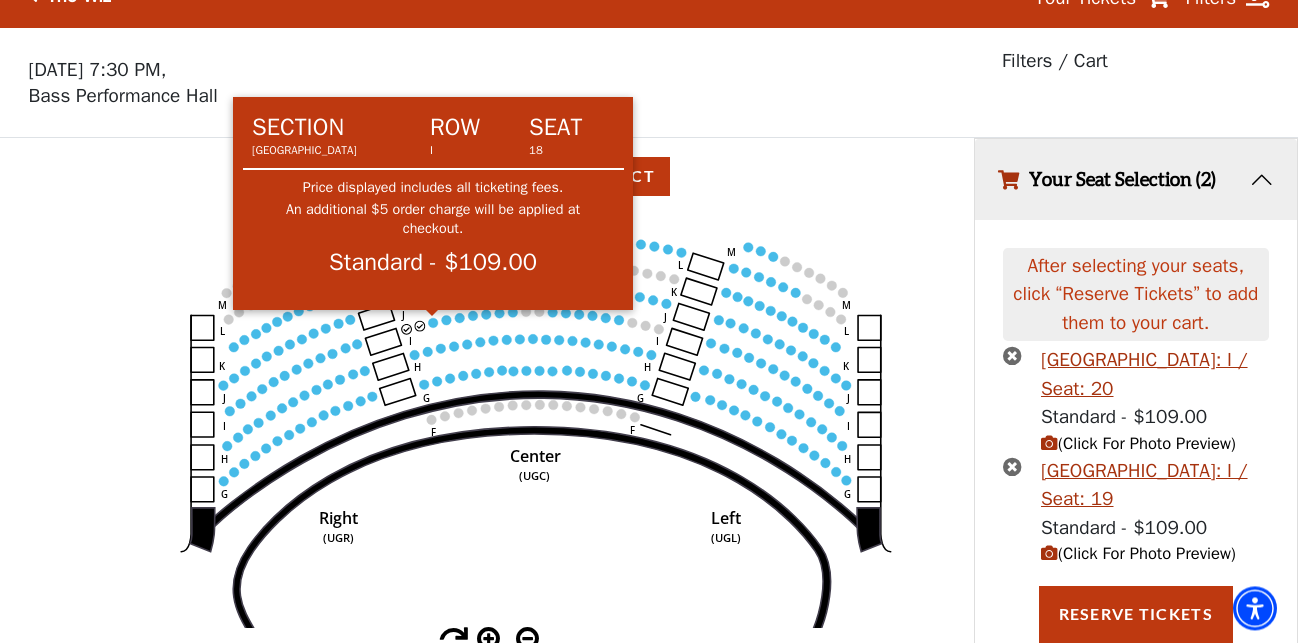 click 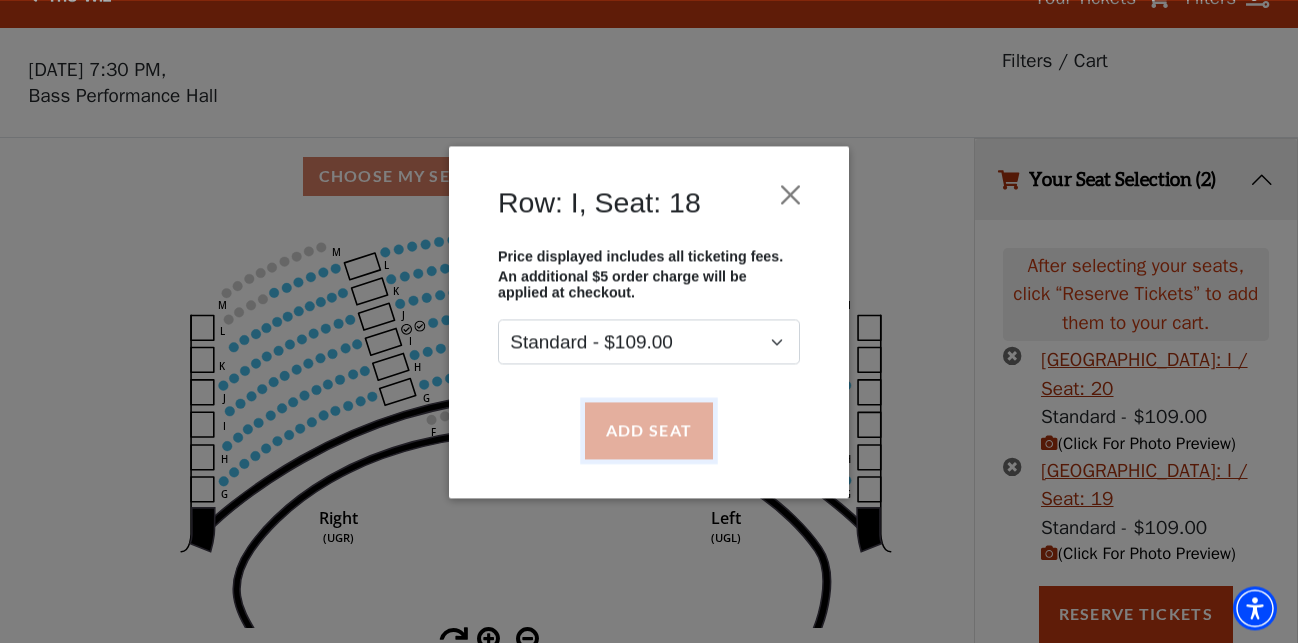click on "Add Seat" at bounding box center (649, 430) 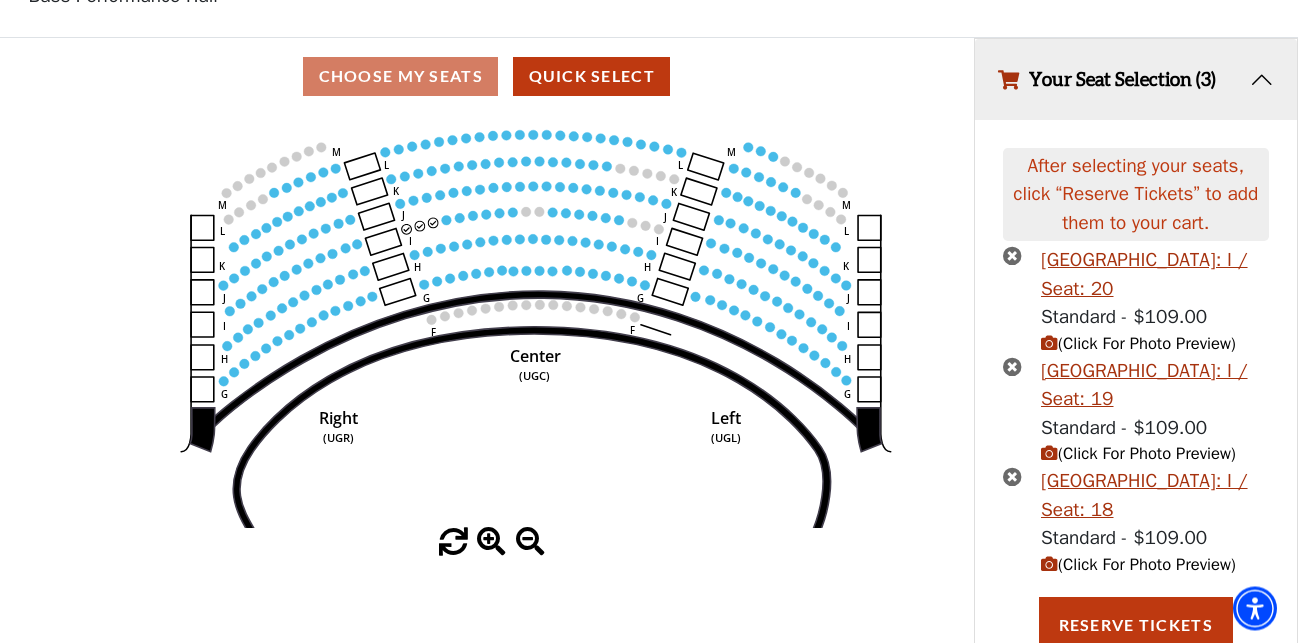 scroll, scrollTop: 146, scrollLeft: 0, axis: vertical 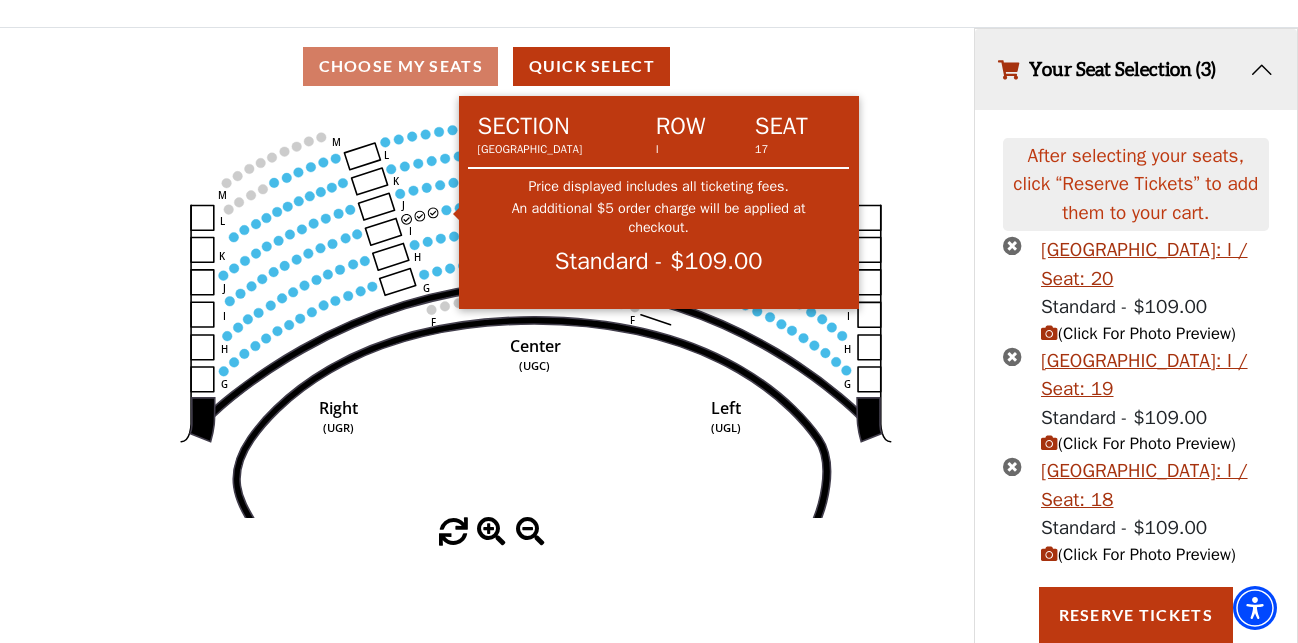 click 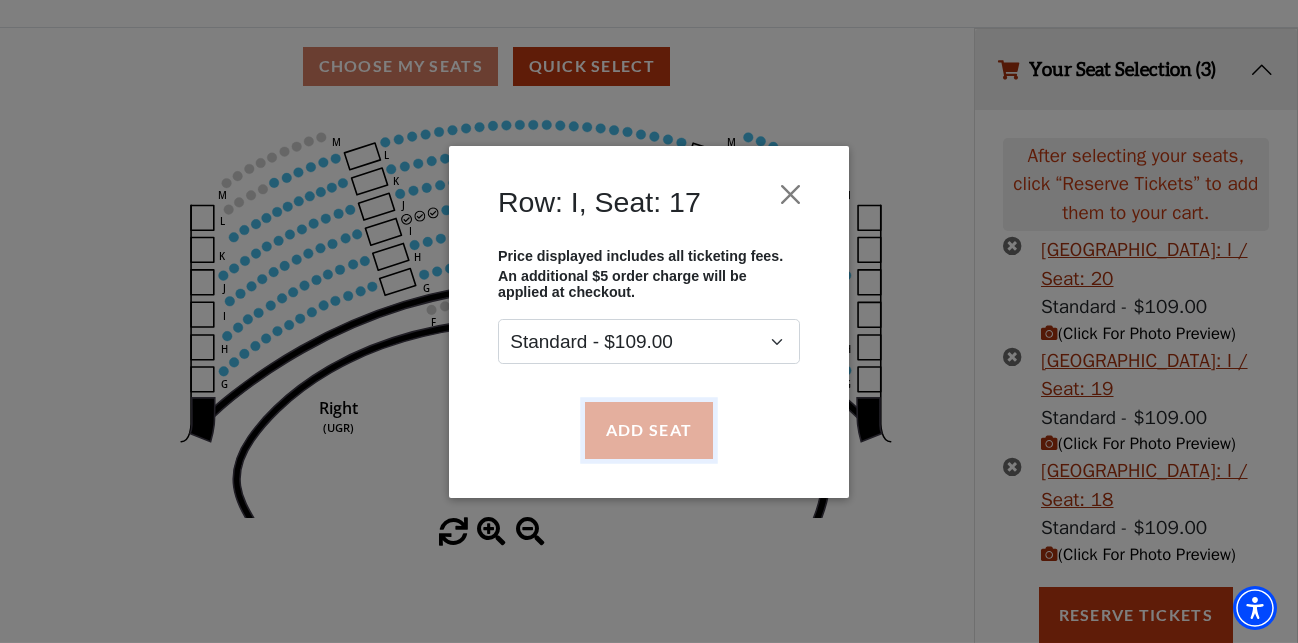 click on "Add Seat" at bounding box center [649, 430] 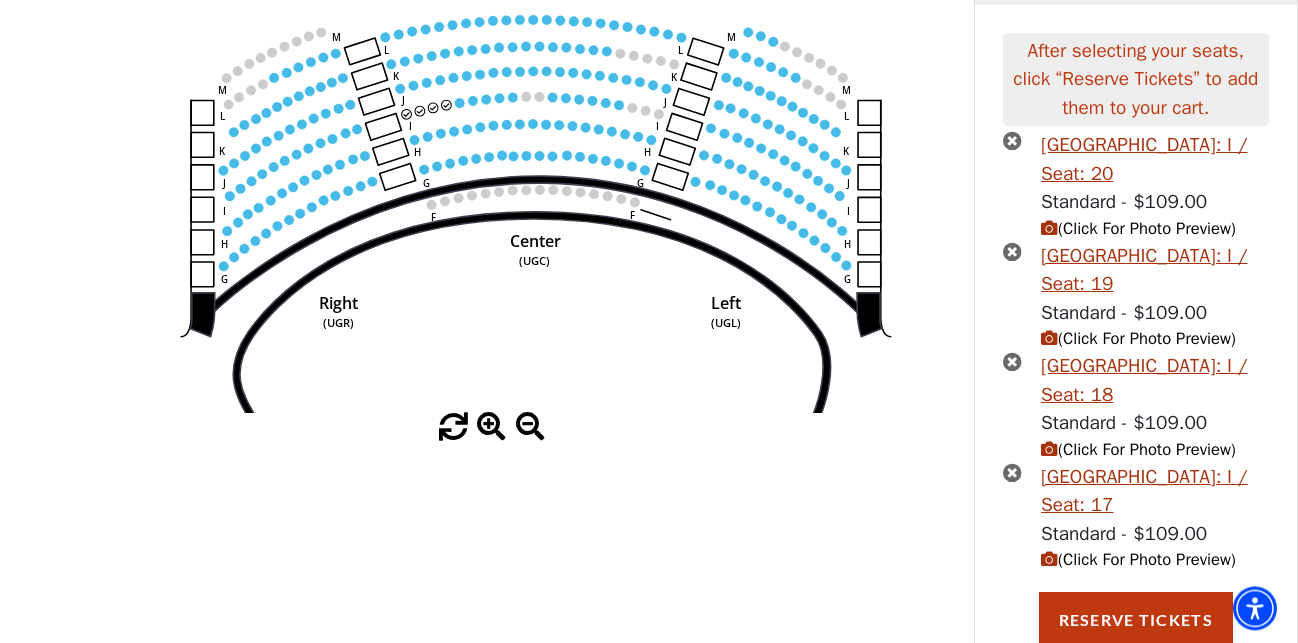 scroll, scrollTop: 256, scrollLeft: 0, axis: vertical 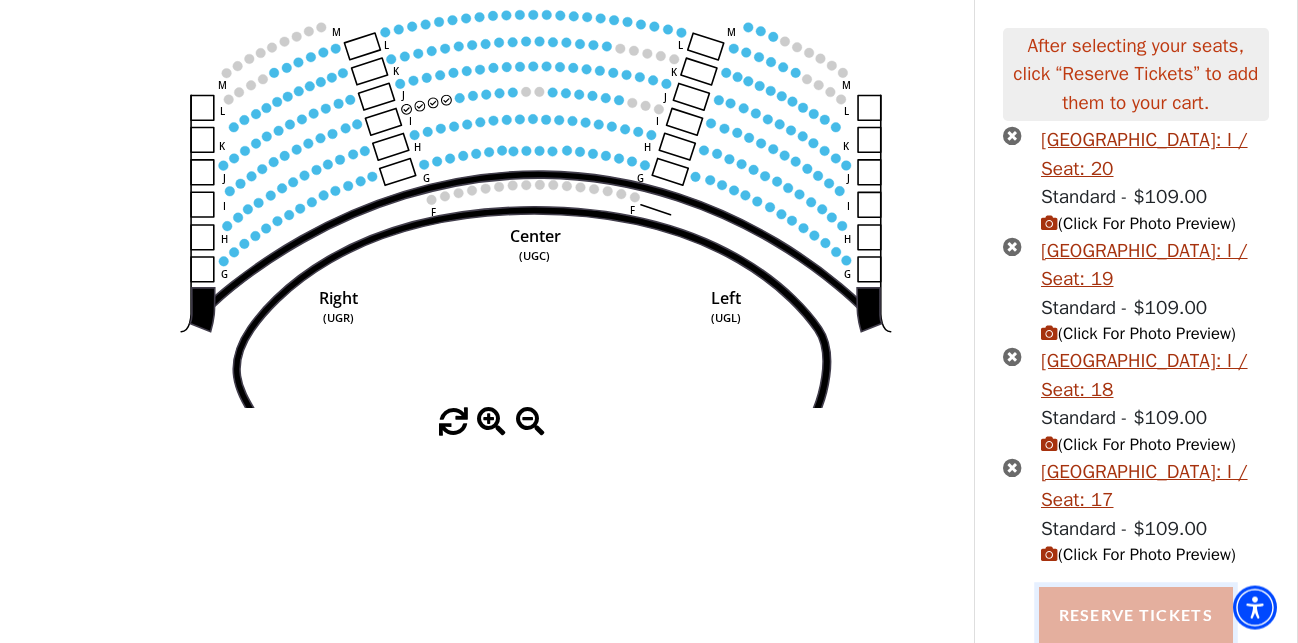 click on "Reserve Tickets" at bounding box center [1136, 615] 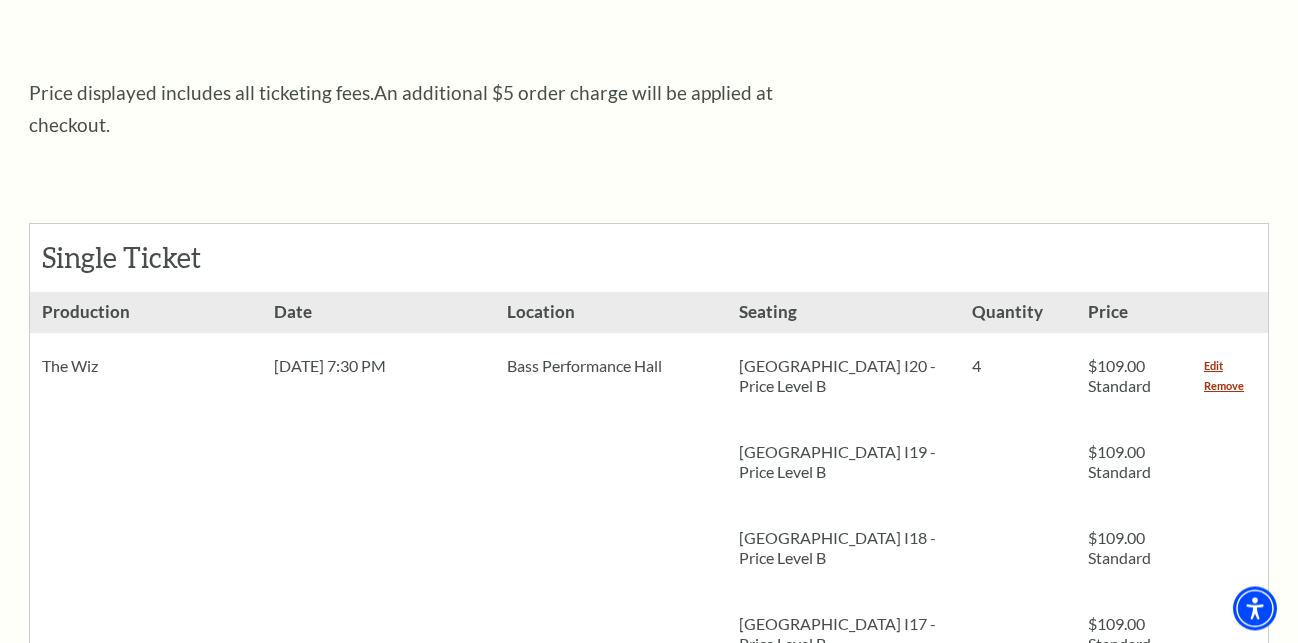 scroll, scrollTop: 816, scrollLeft: 0, axis: vertical 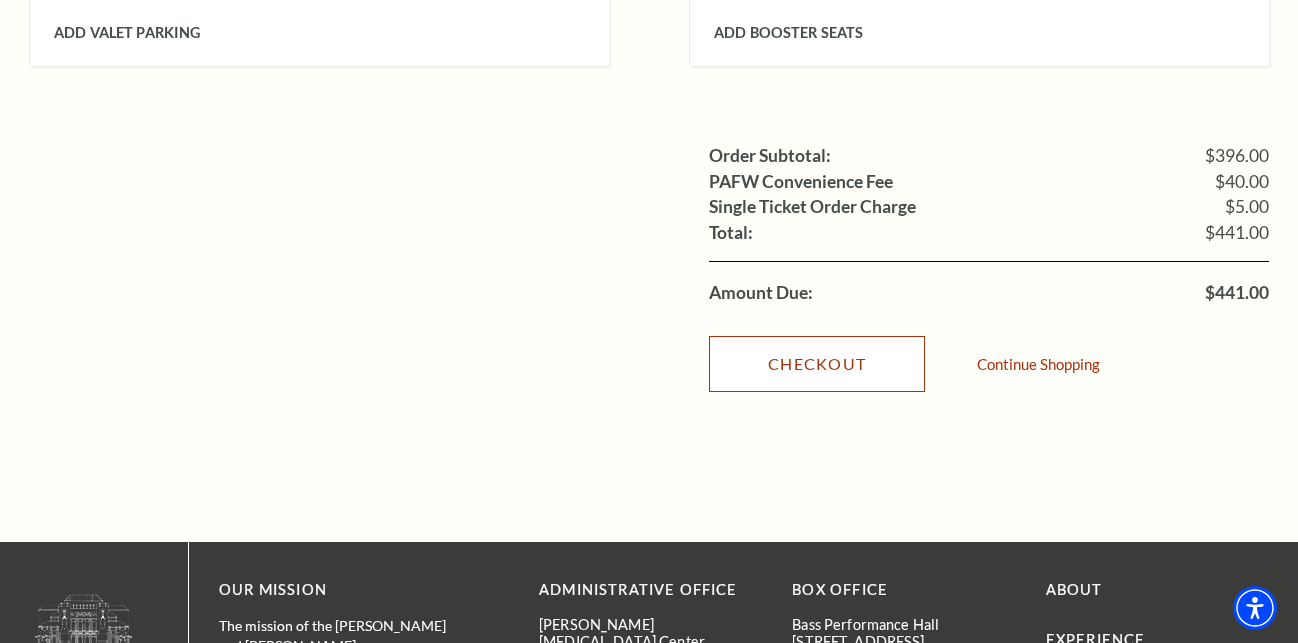 click on "Checkout" at bounding box center [817, 364] 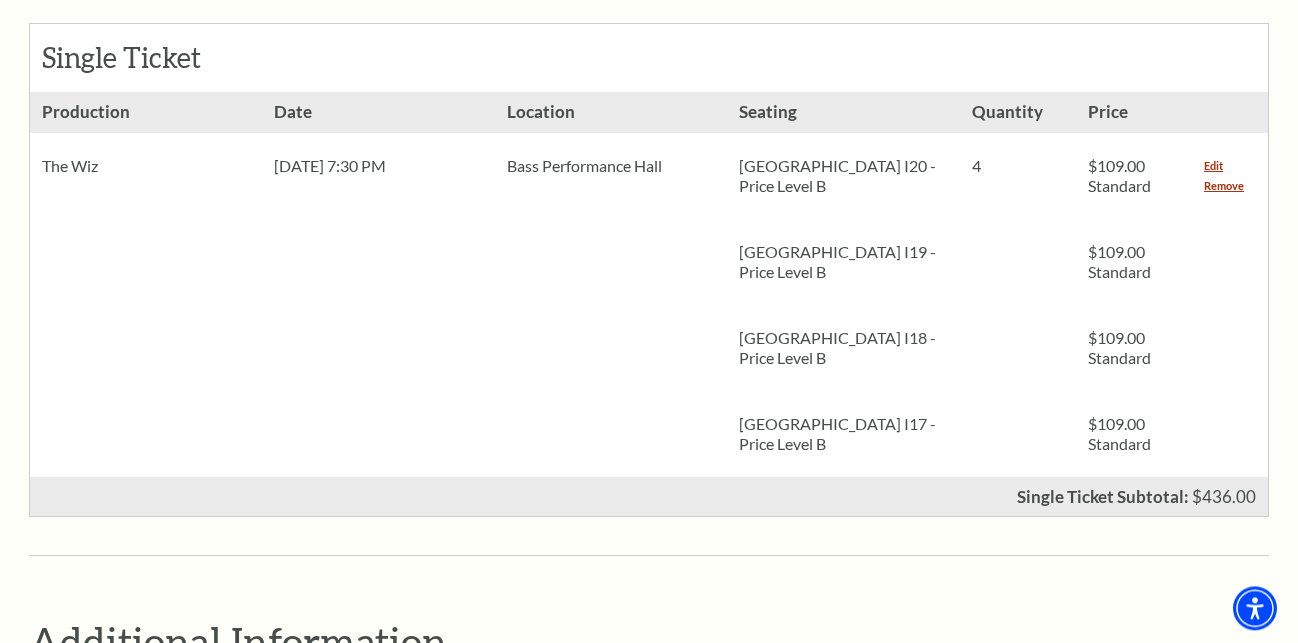scroll, scrollTop: 816, scrollLeft: 0, axis: vertical 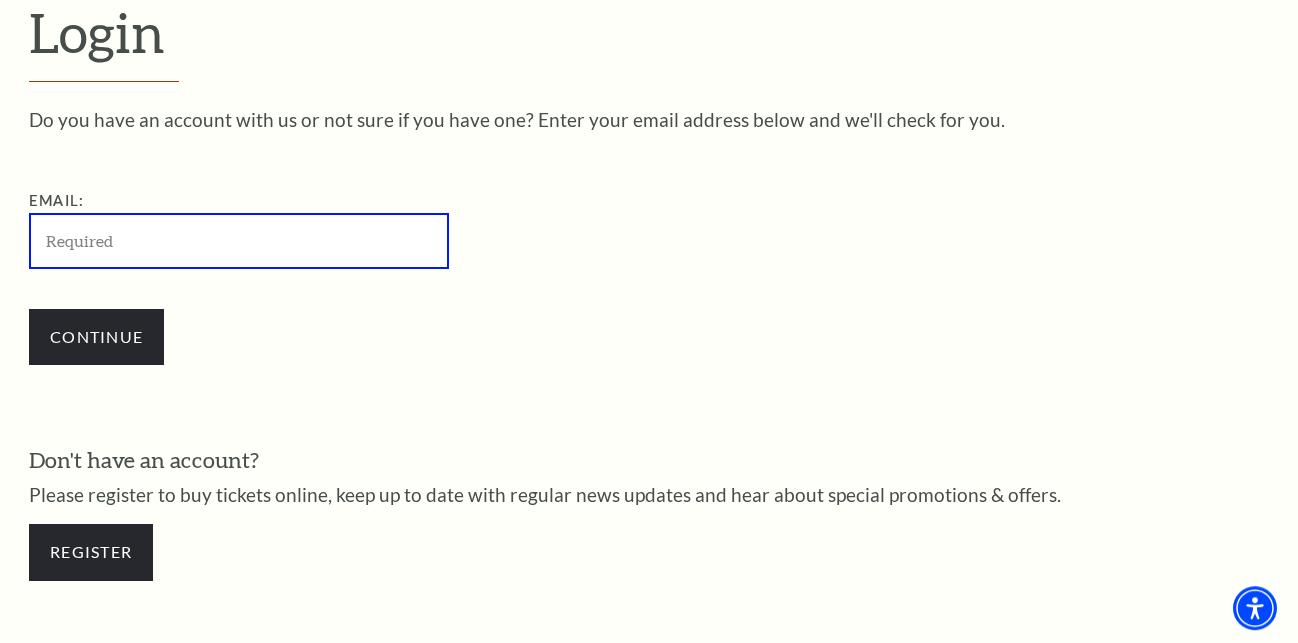 click on "Email:" at bounding box center (239, 240) 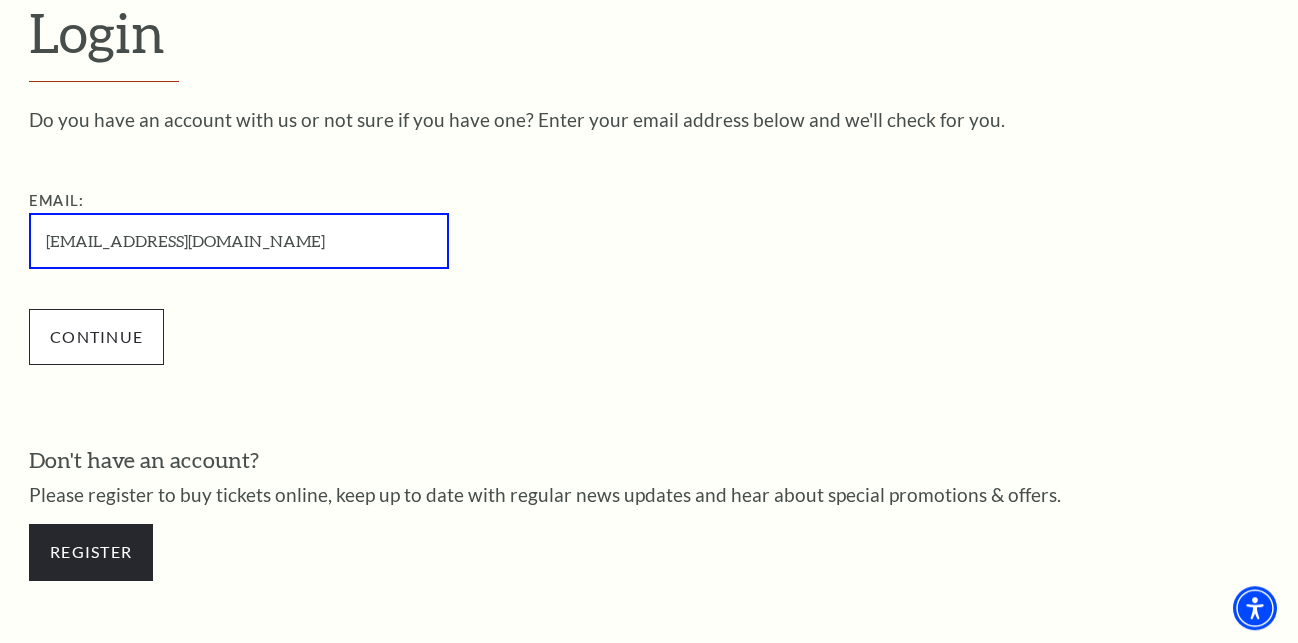 type on "audreyadams214@gmail.com" 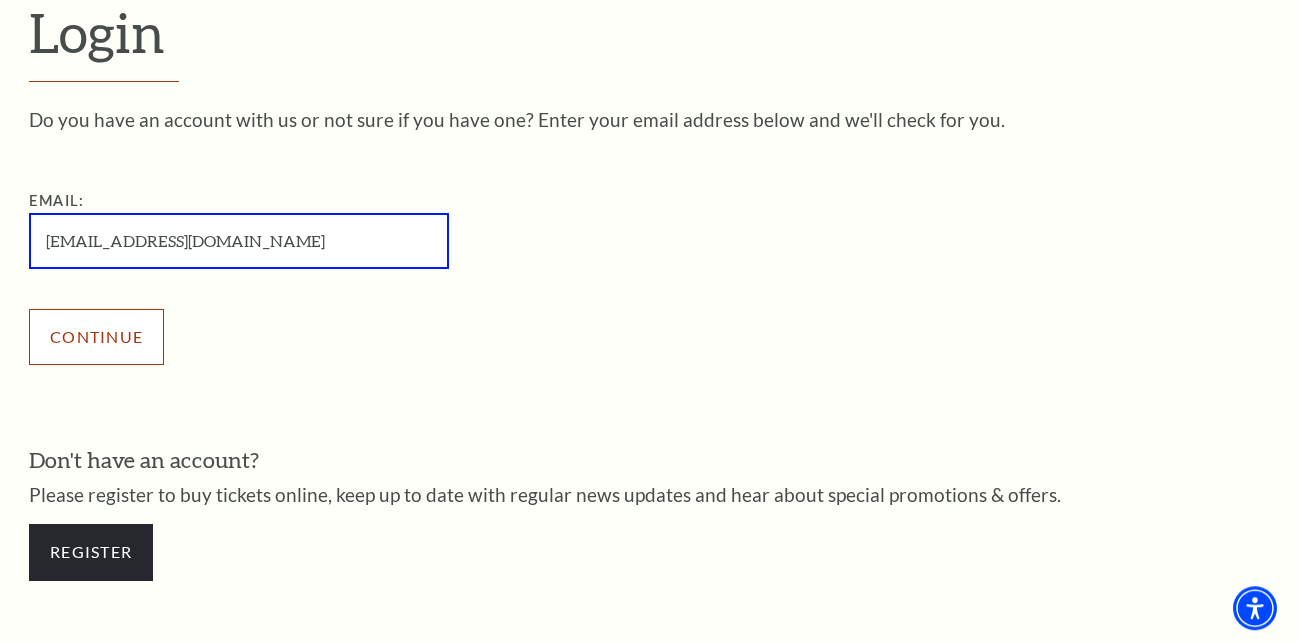 click on "Continue" at bounding box center (96, 337) 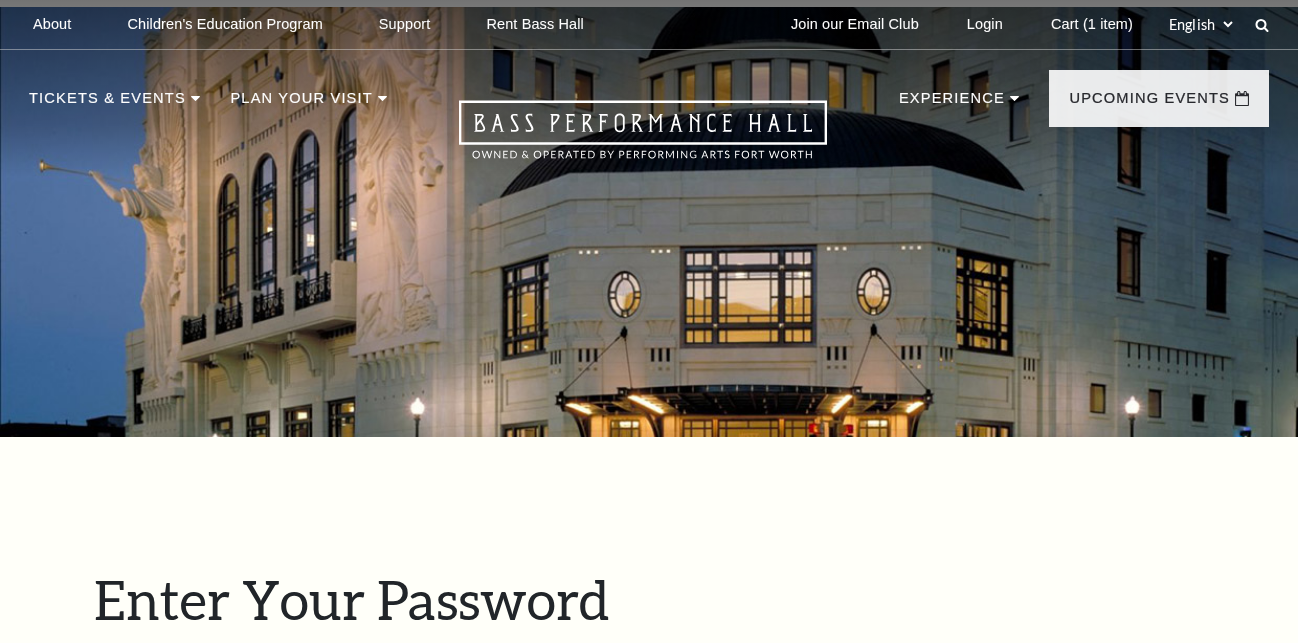 scroll, scrollTop: 567, scrollLeft: 0, axis: vertical 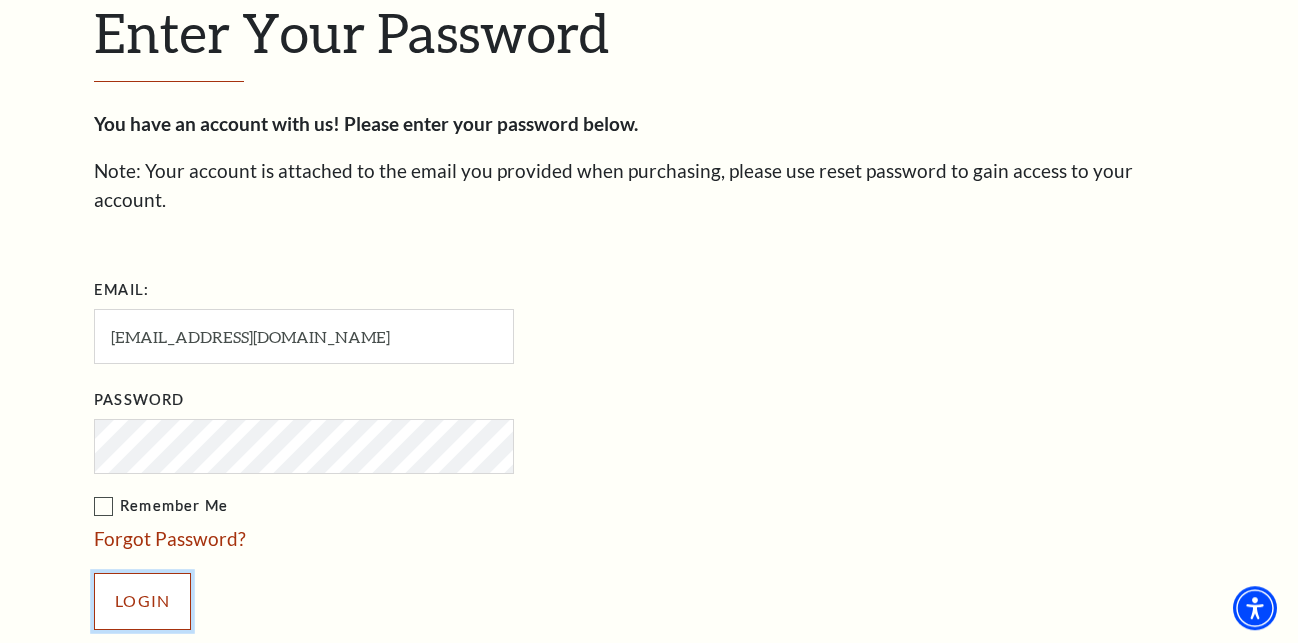 click on "Login" at bounding box center (142, 601) 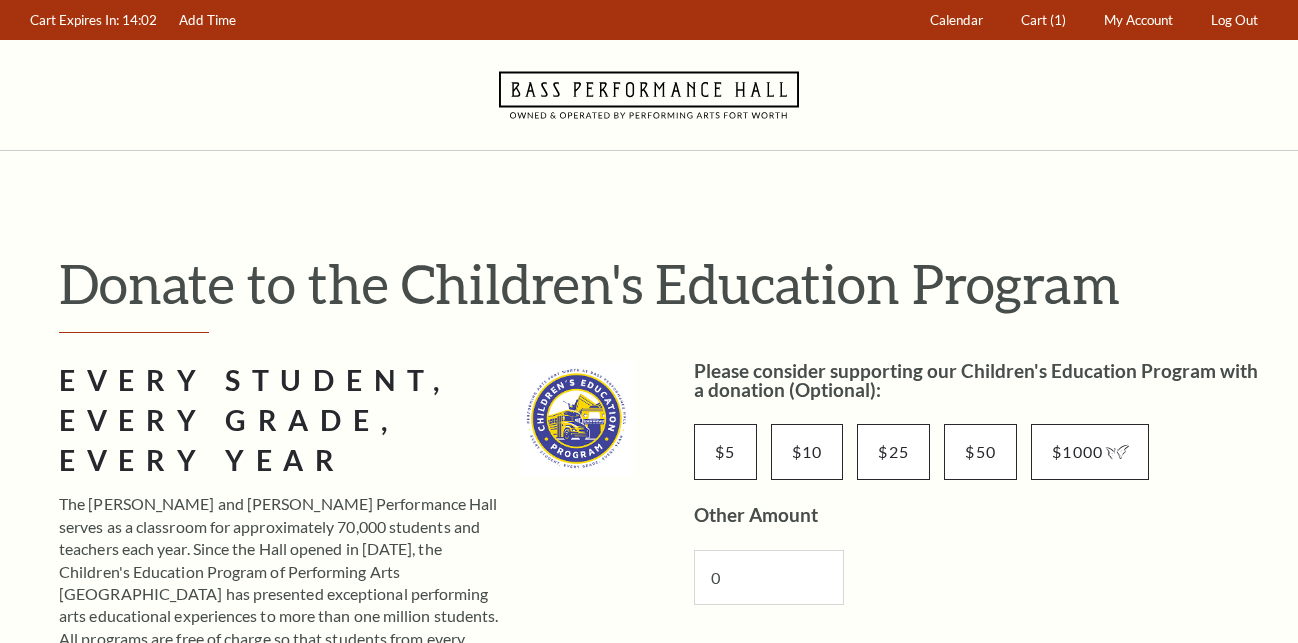 scroll, scrollTop: 0, scrollLeft: 0, axis: both 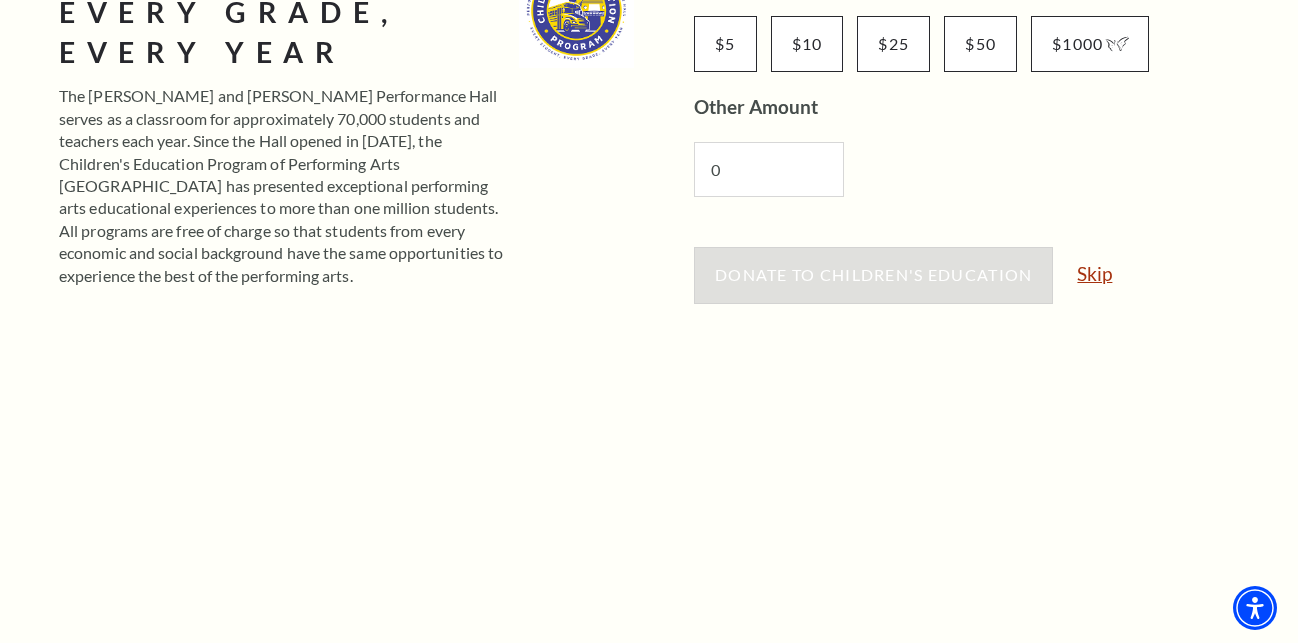 click on "Skip" at bounding box center [1094, 273] 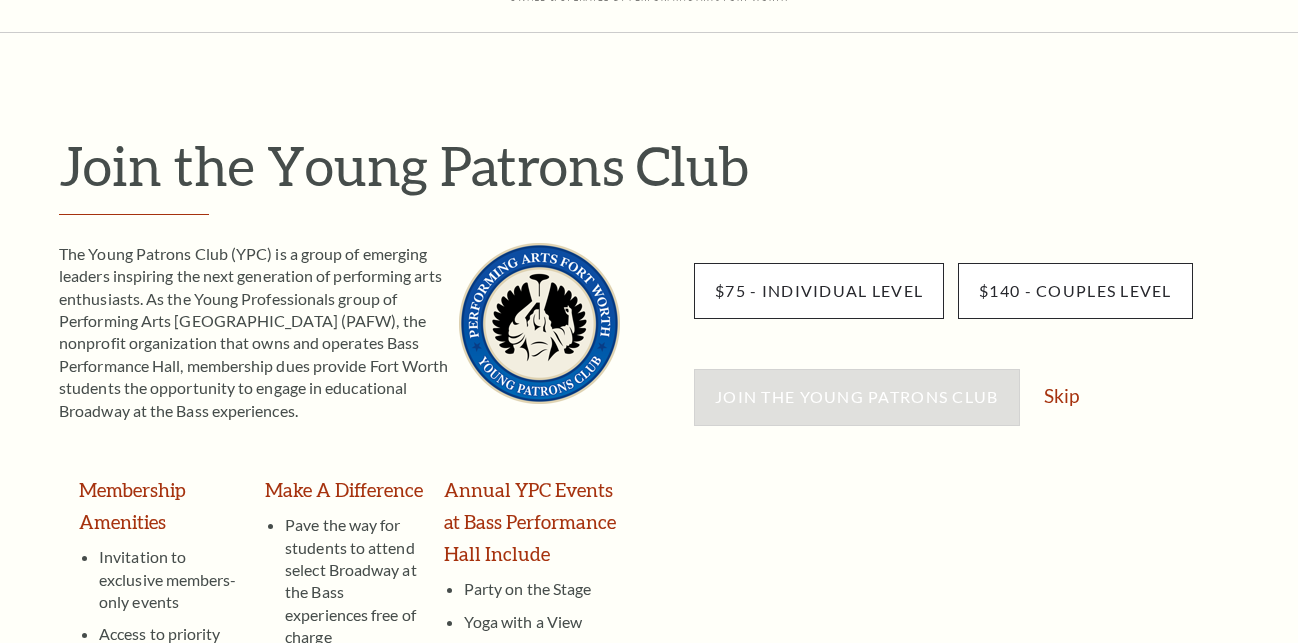 scroll, scrollTop: 204, scrollLeft: 0, axis: vertical 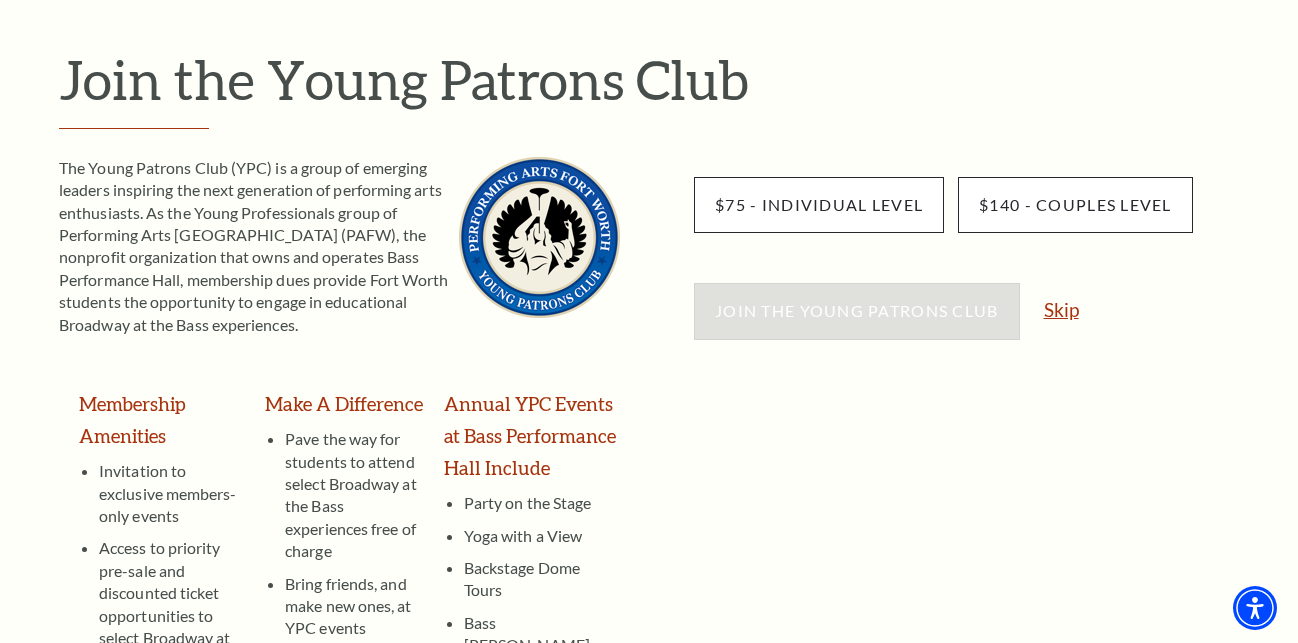 click on "Skip" at bounding box center (1061, 309) 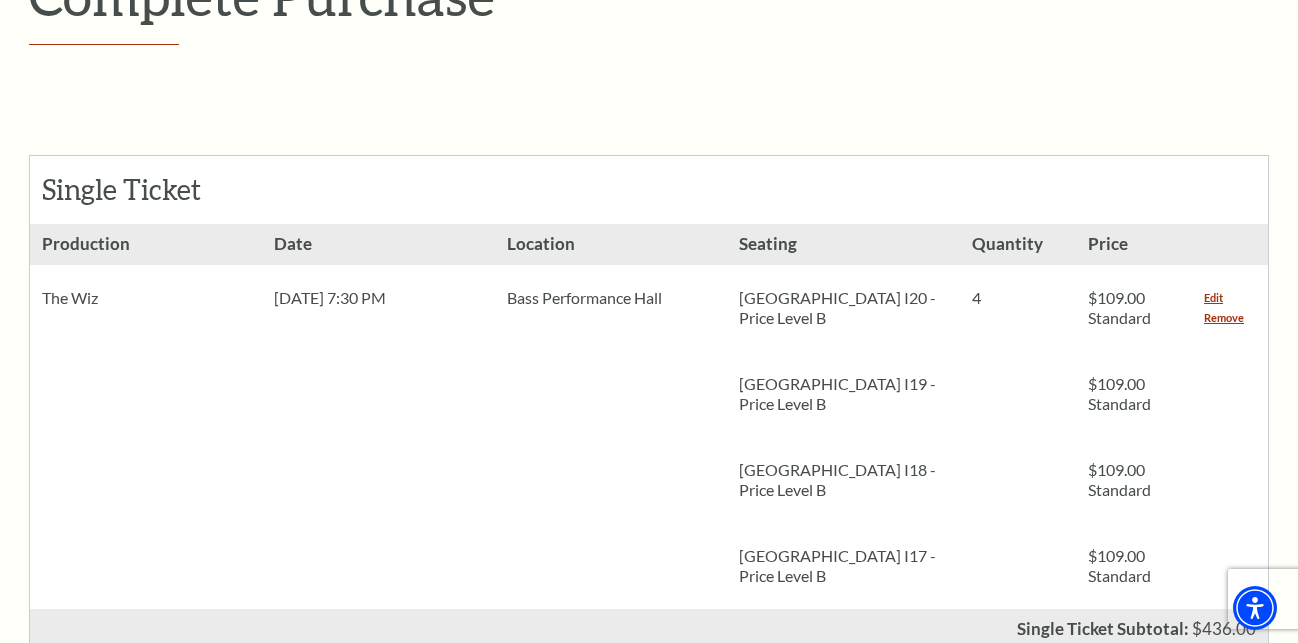 scroll, scrollTop: 408, scrollLeft: 0, axis: vertical 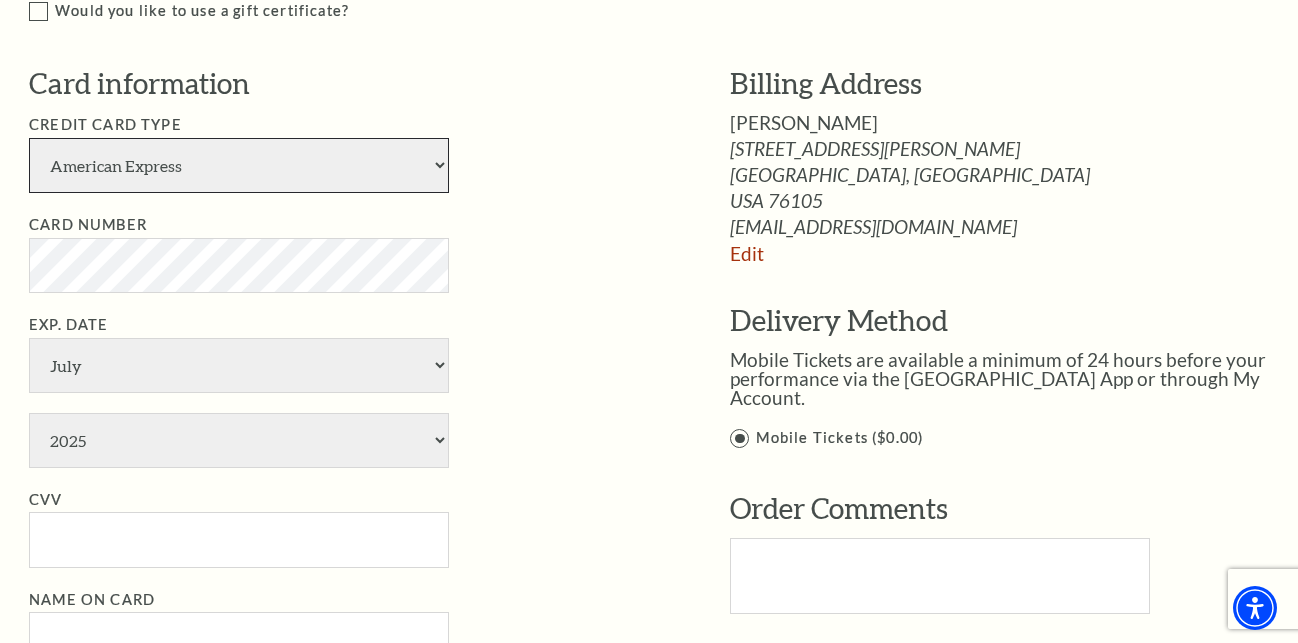 click on "American Express
Visa
Master Card
Discover" at bounding box center (239, 165) 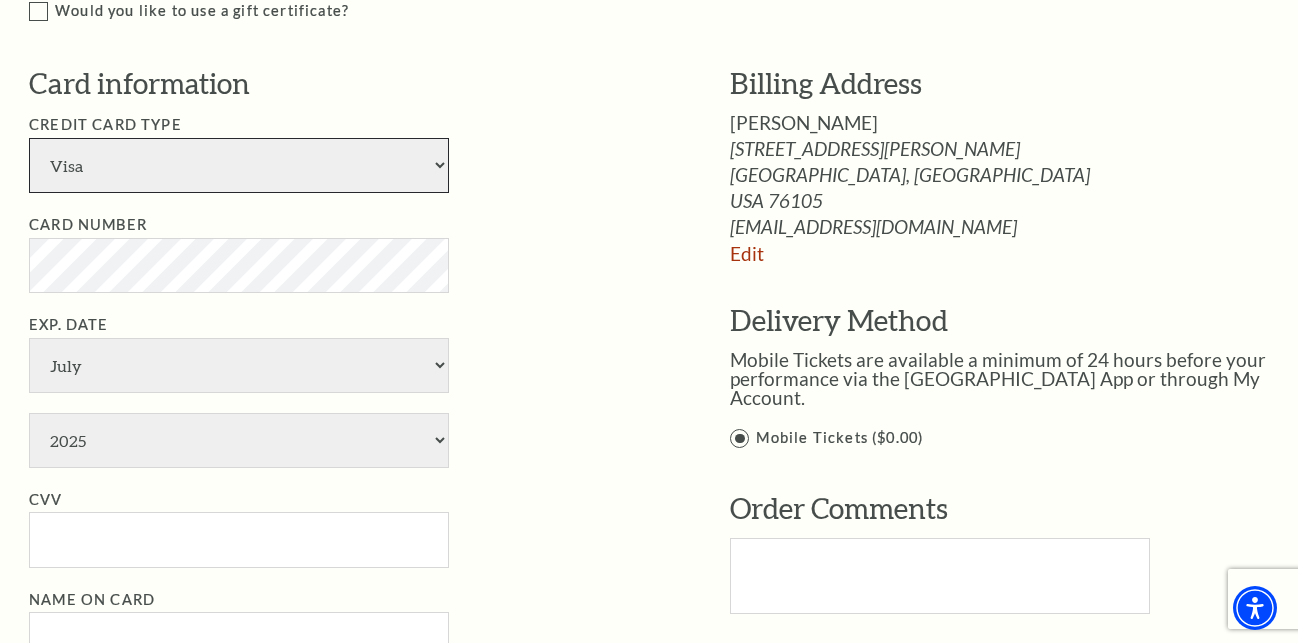 click on "Visa" at bounding box center [0, 0] 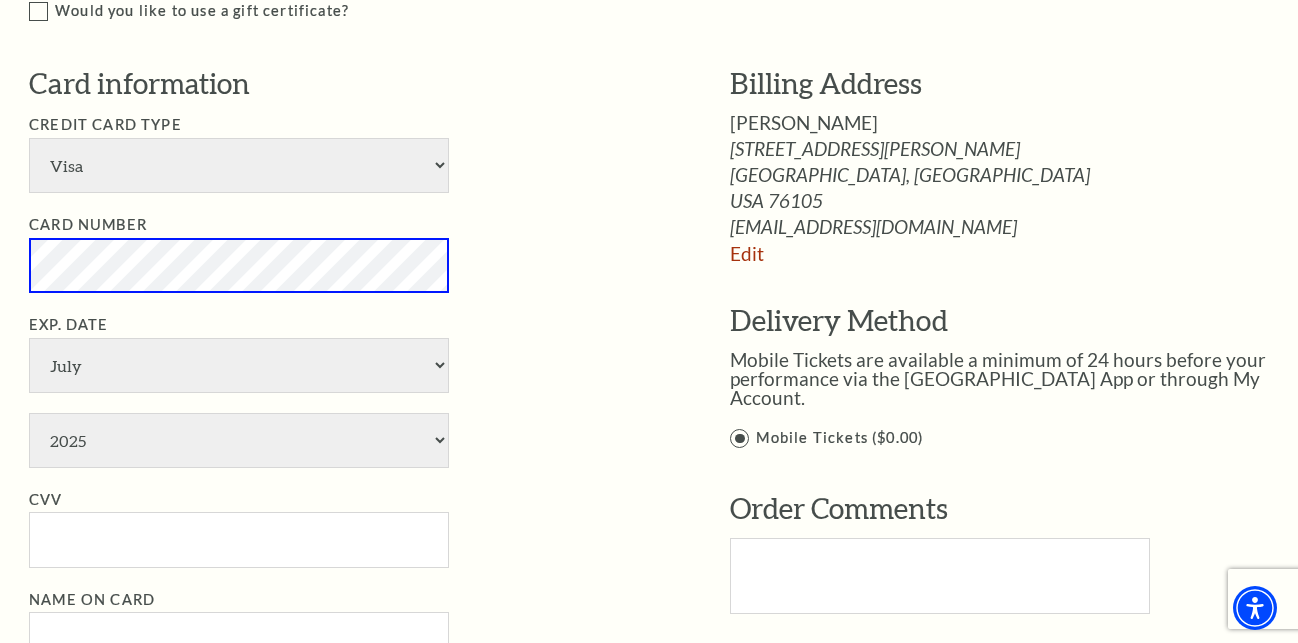scroll, scrollTop: 1326, scrollLeft: 0, axis: vertical 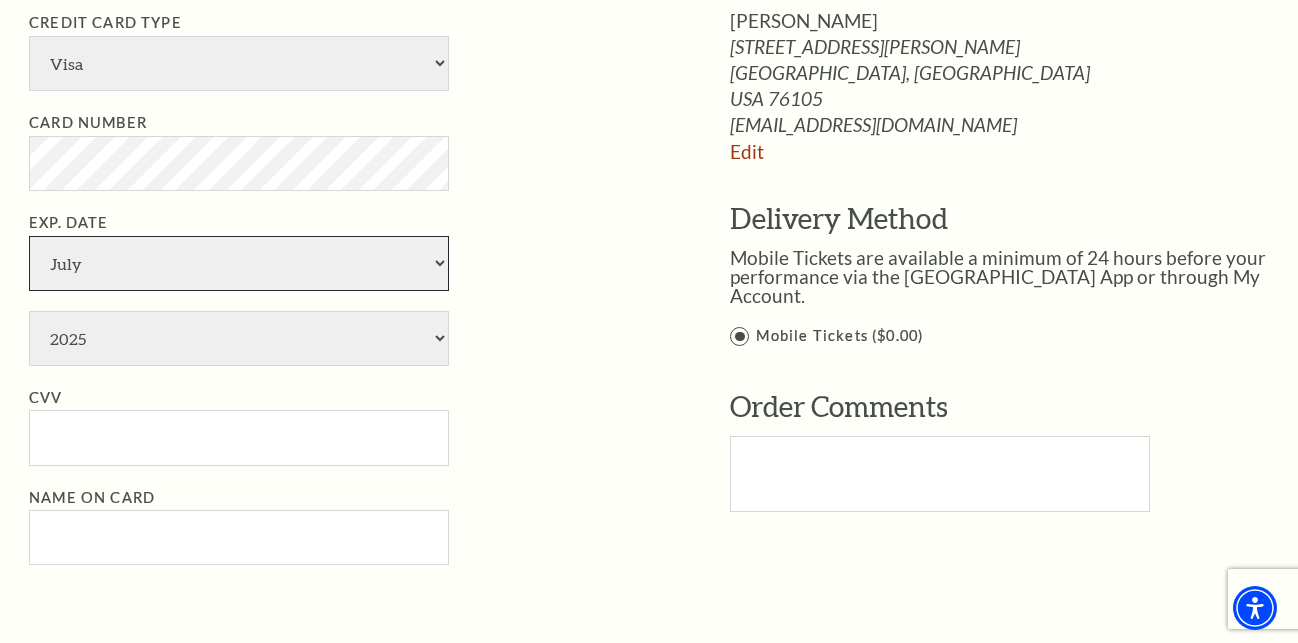 click on "January
February
March
April
May
June
July
August
September
October
November
December" at bounding box center (239, 263) 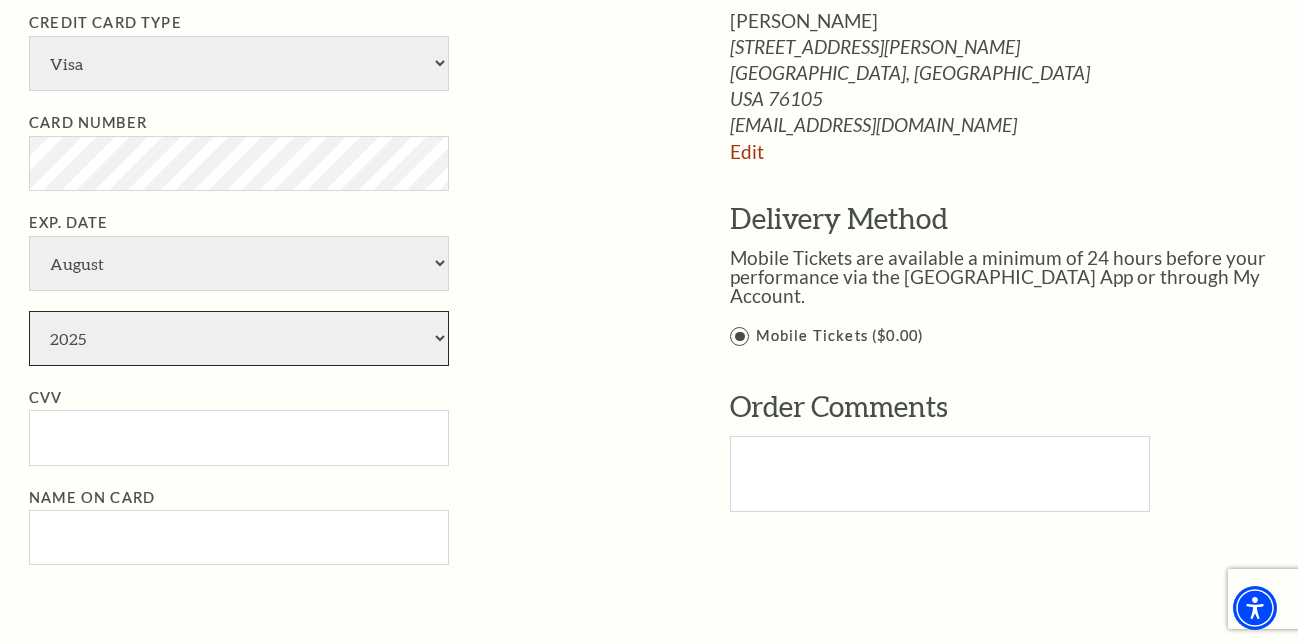 click on "2025
2026
2027
2028
2029
2030
2031
2032
2033
2034" at bounding box center [239, 338] 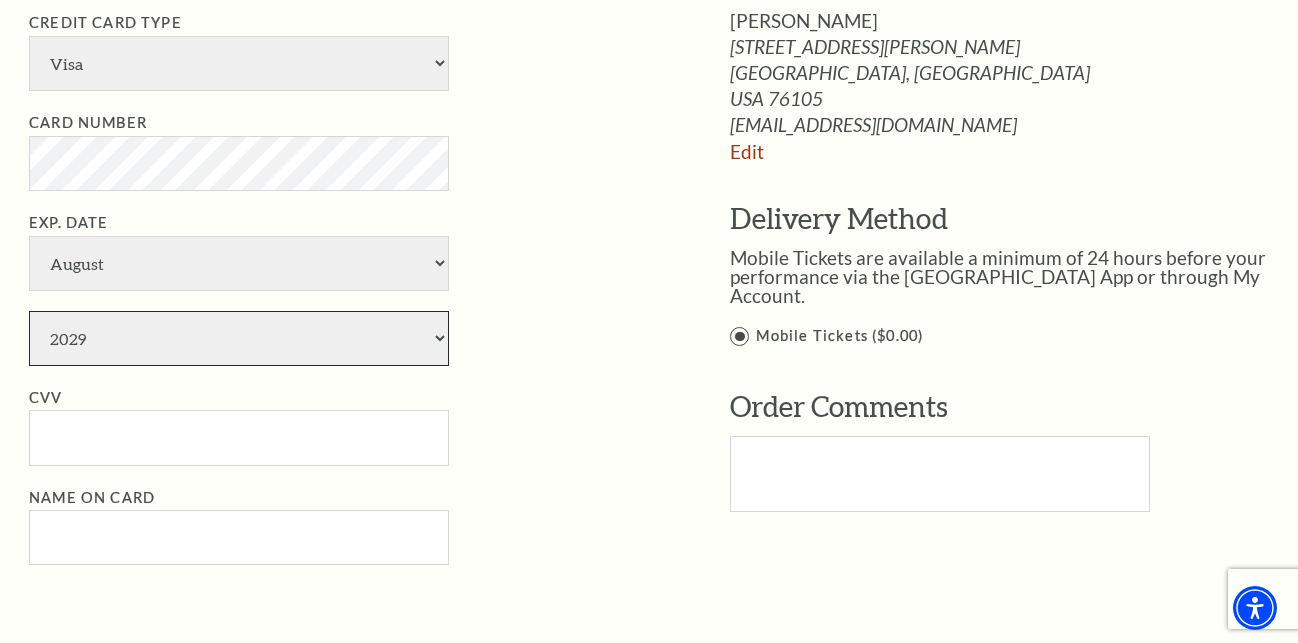 click on "2029" at bounding box center (0, 0) 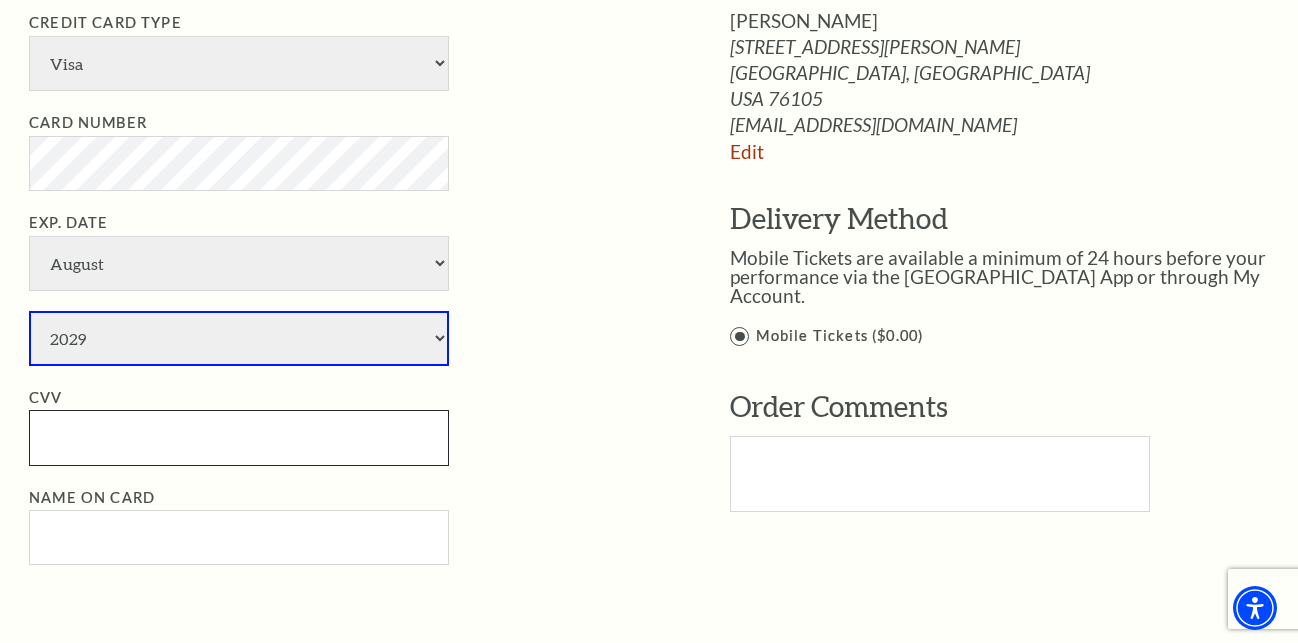 click on "CVV" at bounding box center (239, 437) 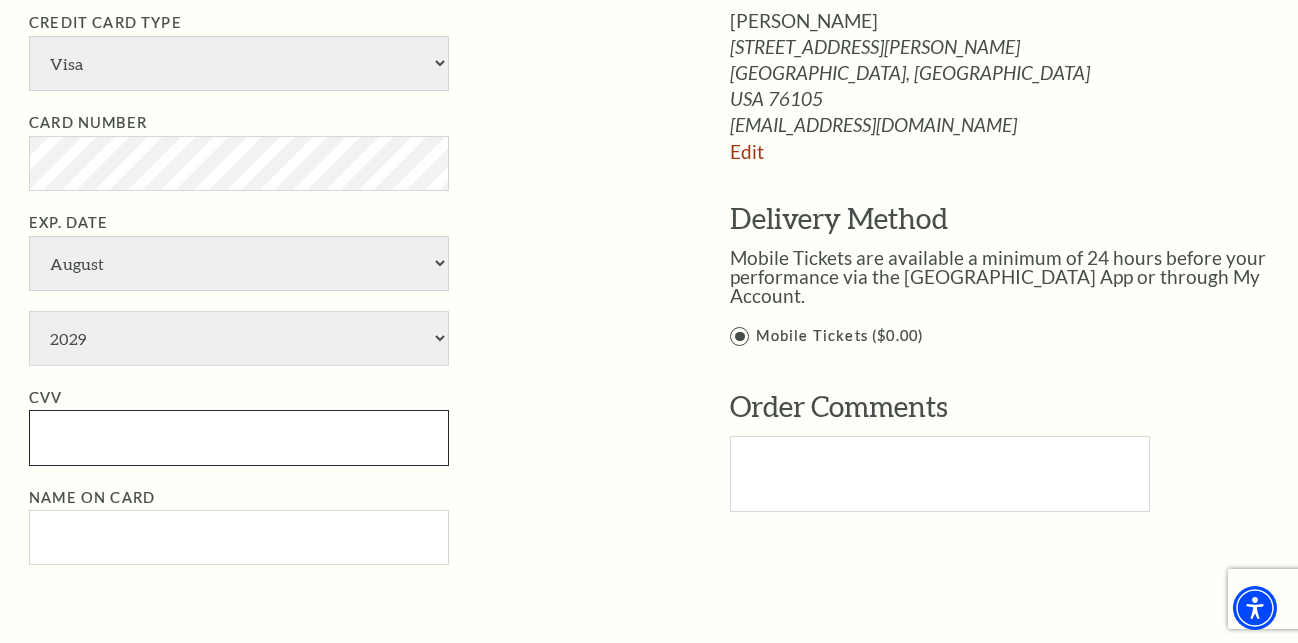 paste on "943" 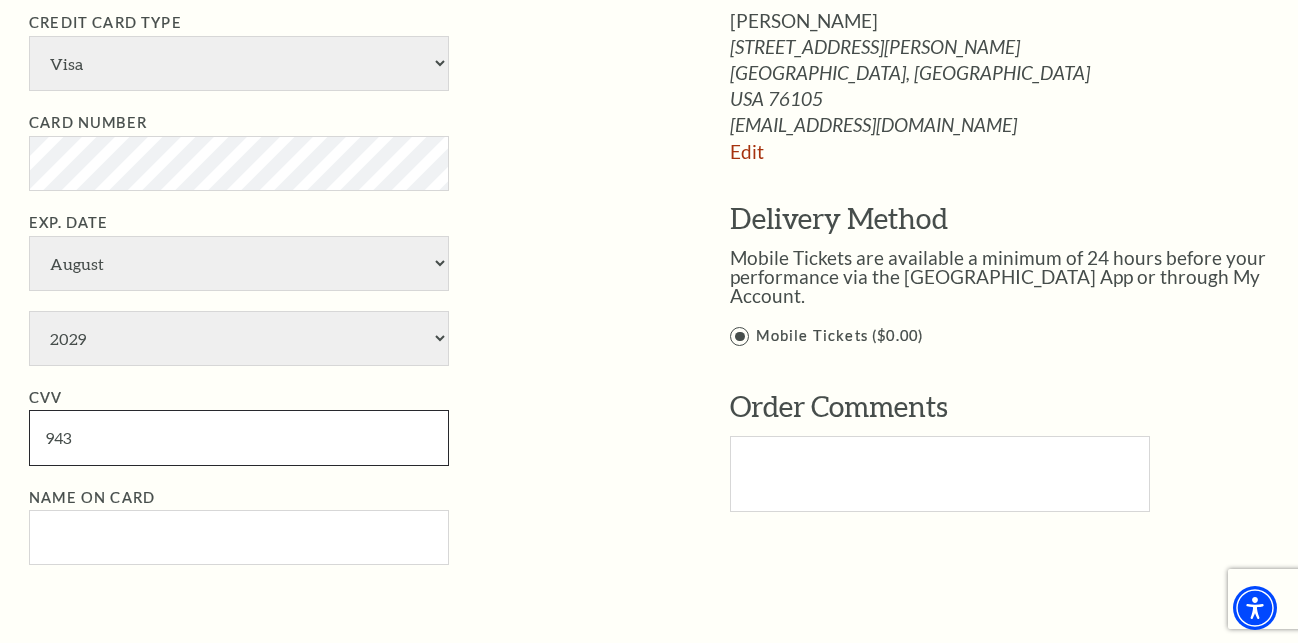 type on "943" 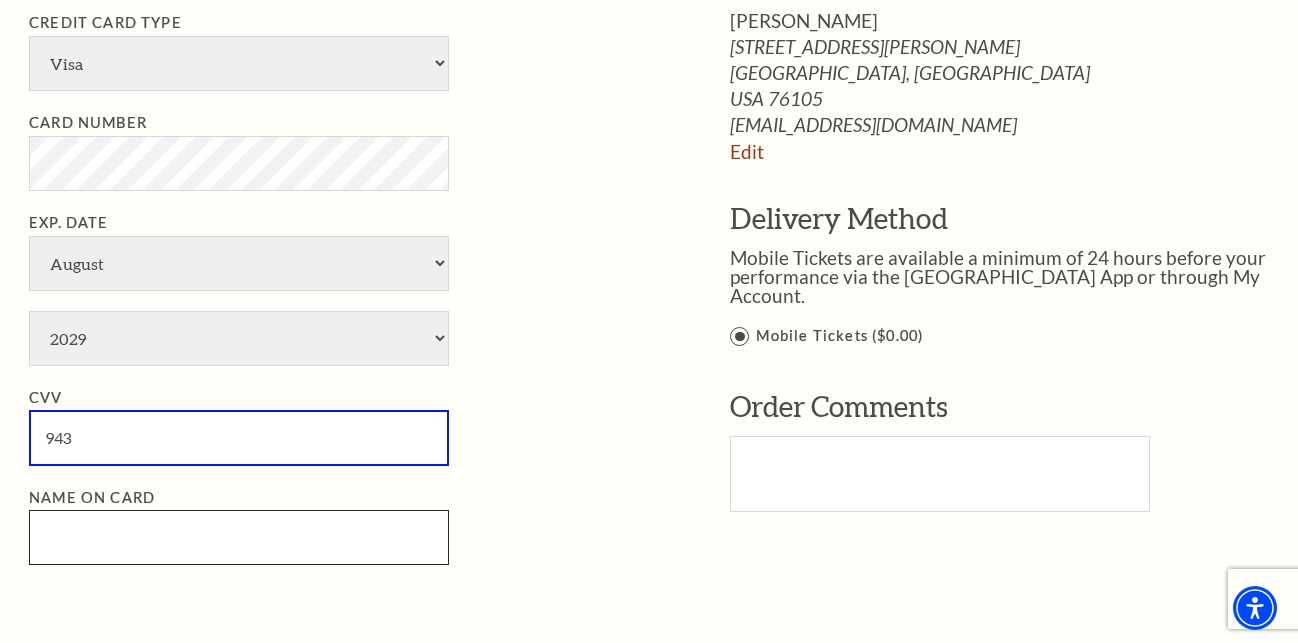 click on "Name on Card" at bounding box center [239, 537] 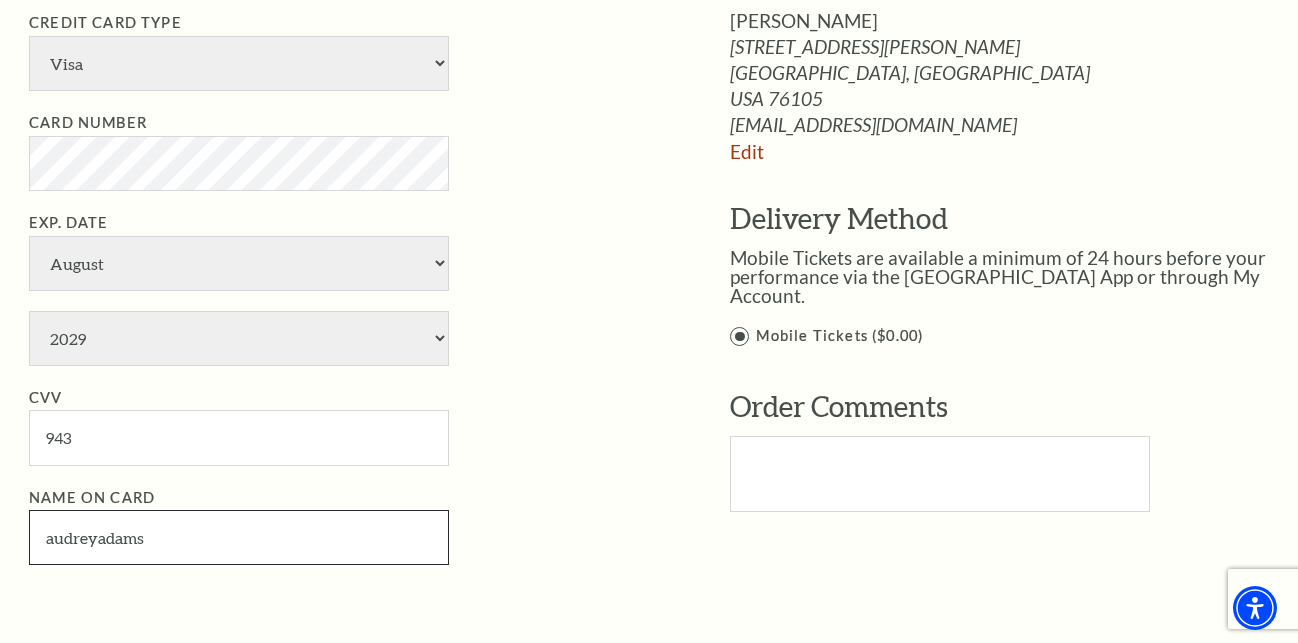click on "audreyadams" at bounding box center (239, 537) 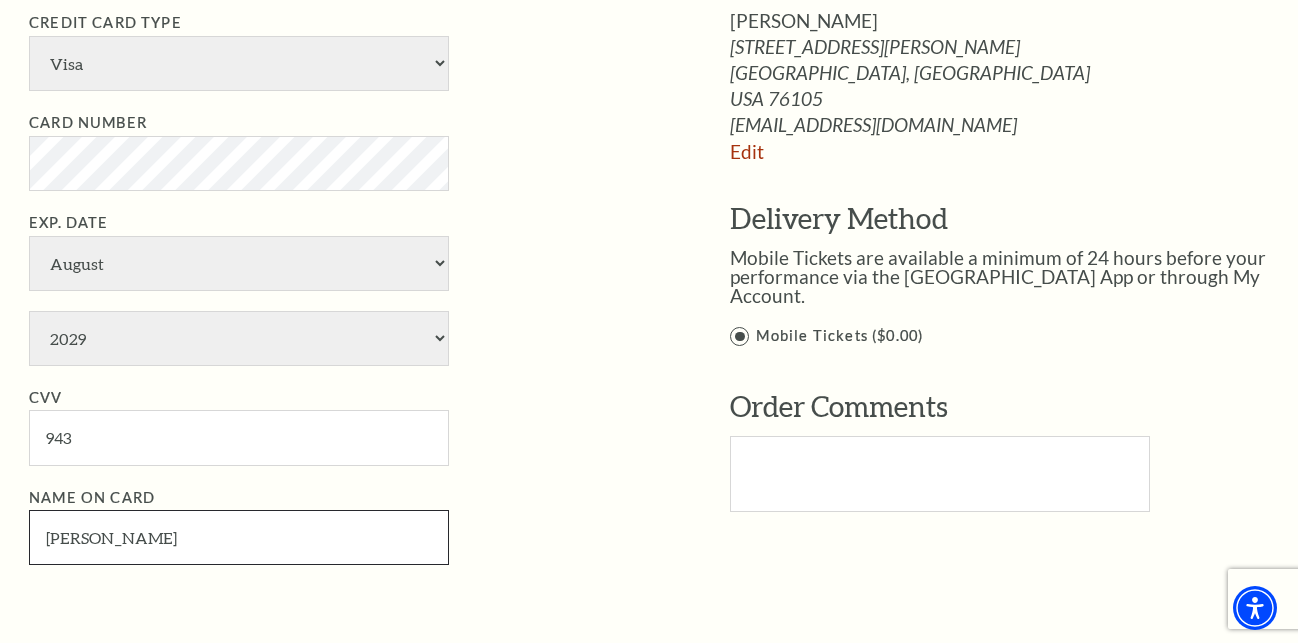 click on "audrey adams" at bounding box center [239, 537] 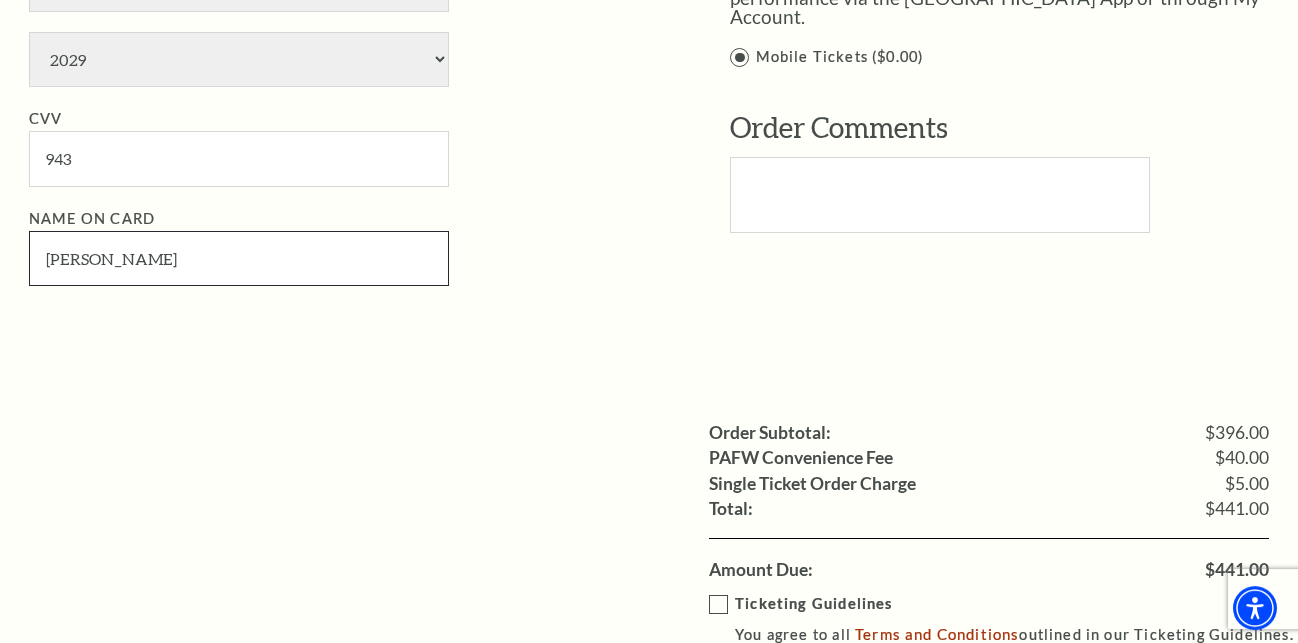 scroll, scrollTop: 1734, scrollLeft: 0, axis: vertical 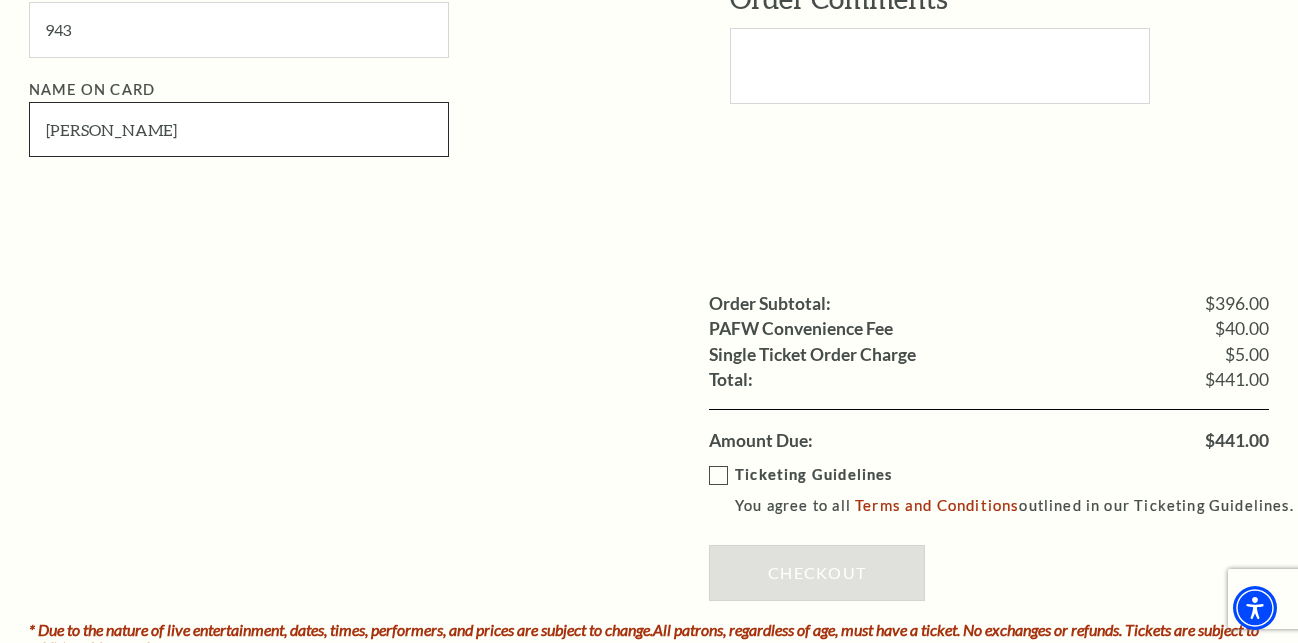 type on "audrey adams" 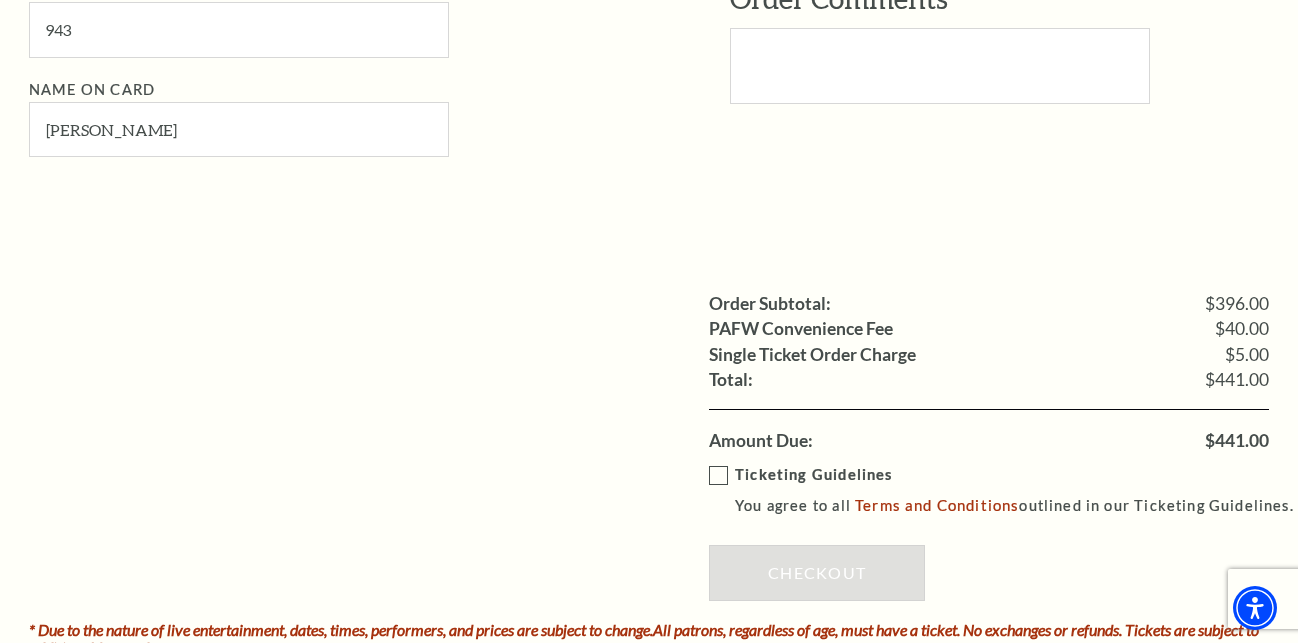 click on "Ticketing Guidelines
You agree to all   Terms and Conditions  outlined in our Ticketing Guidelines." at bounding box center (1010, 490) 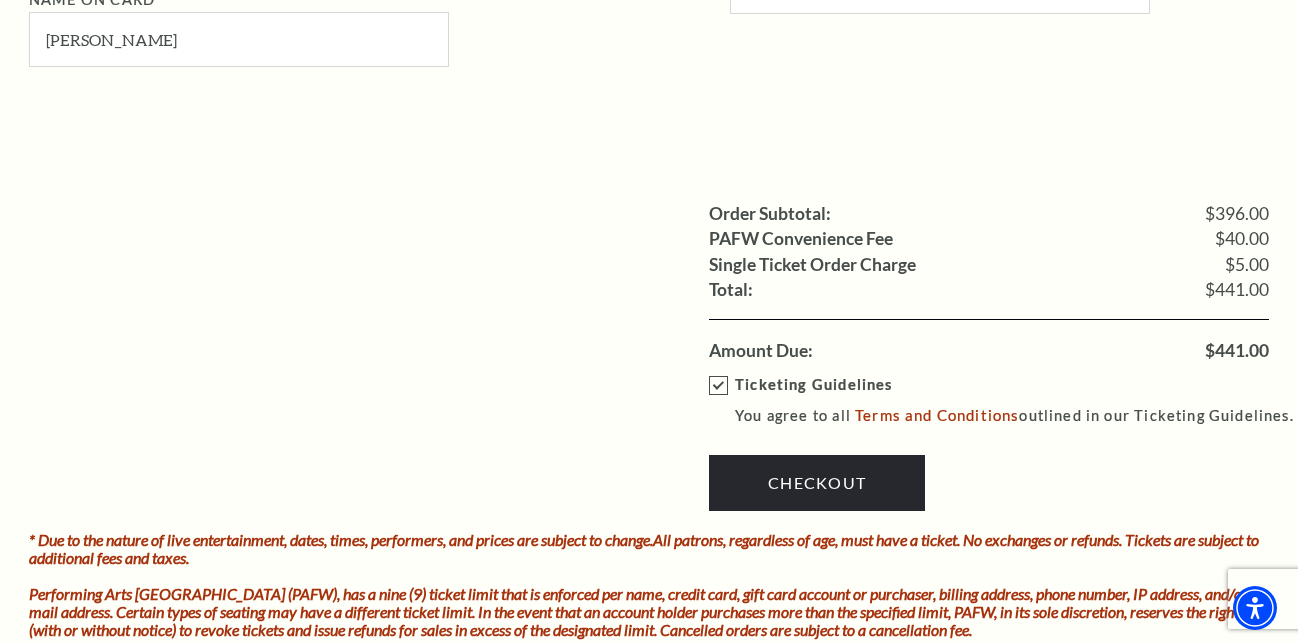 scroll, scrollTop: 1938, scrollLeft: 0, axis: vertical 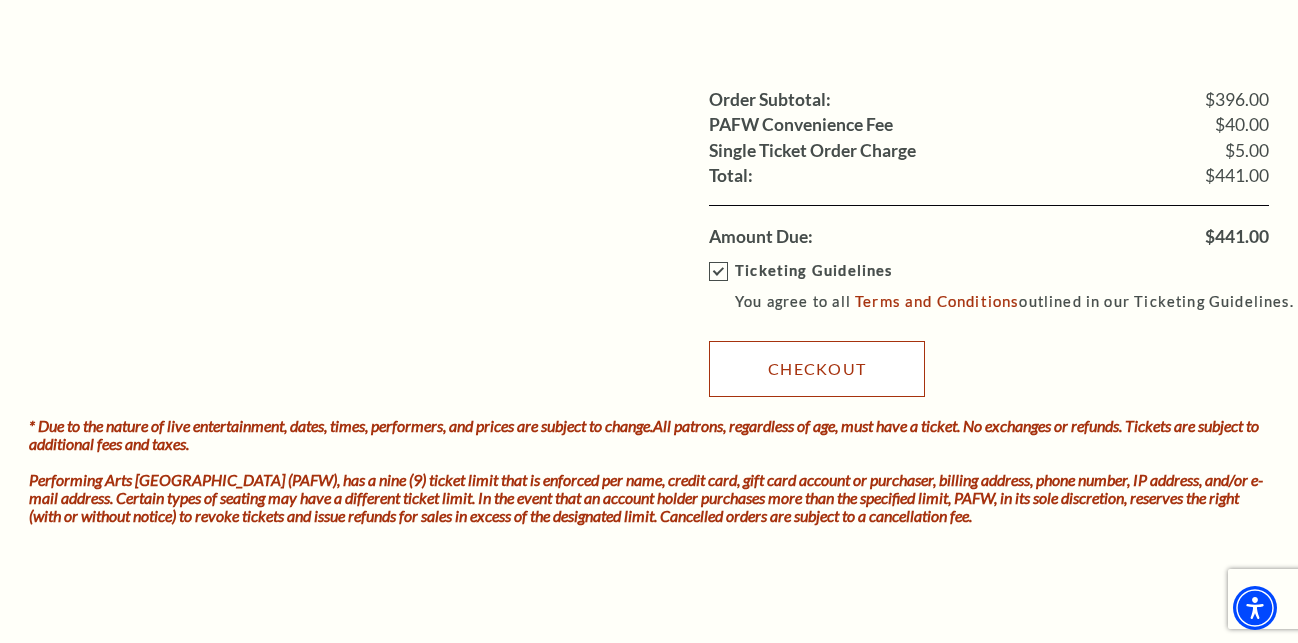 click on "Checkout" at bounding box center [817, 369] 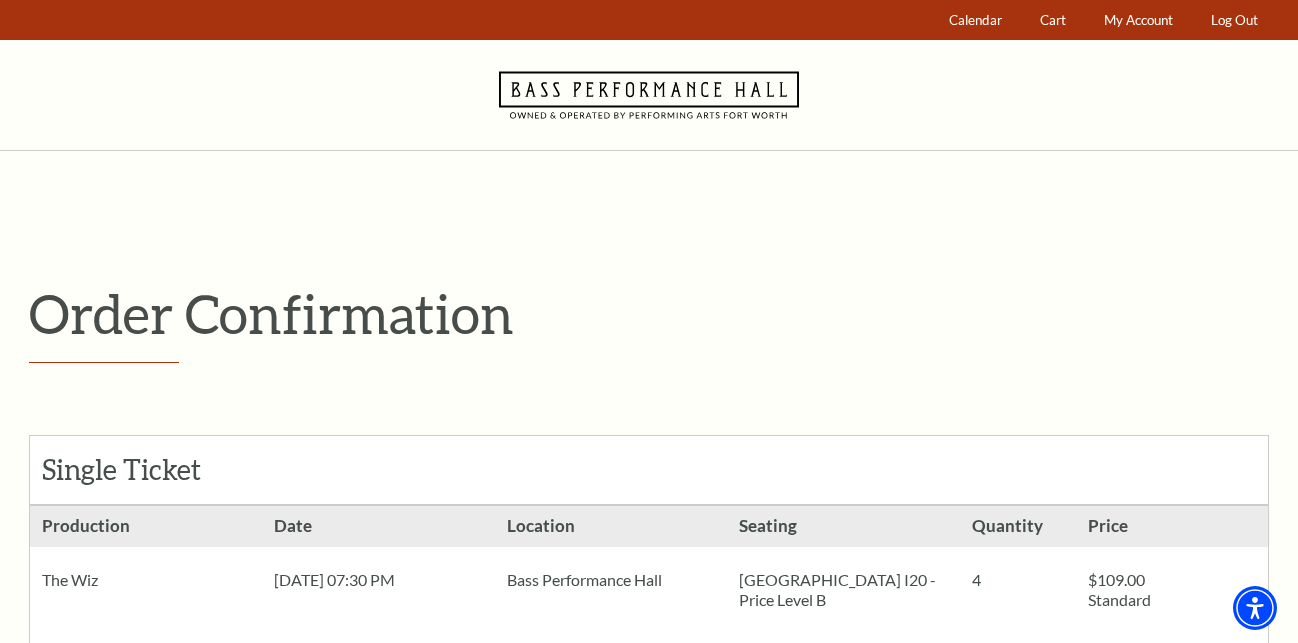 scroll, scrollTop: 0, scrollLeft: 0, axis: both 